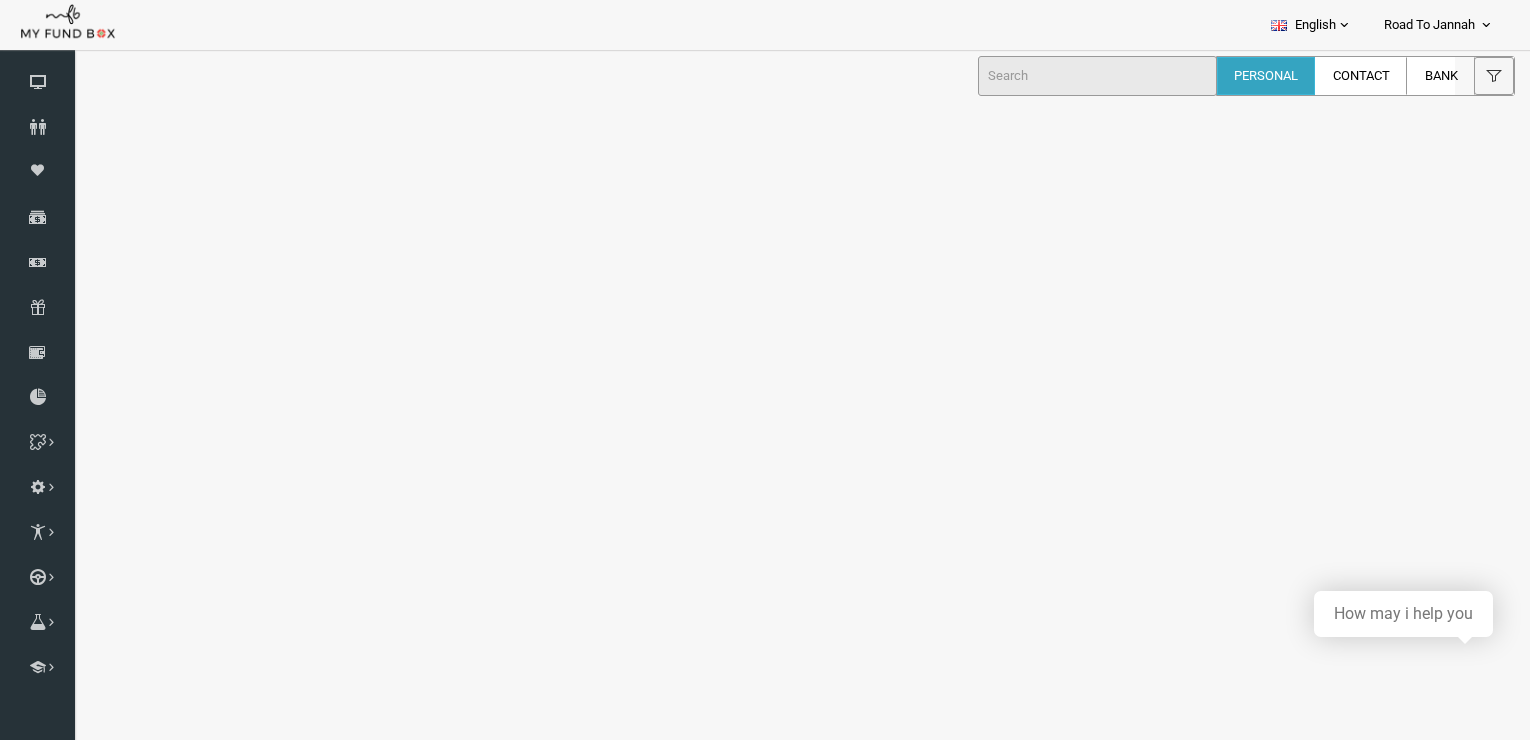 scroll, scrollTop: 0, scrollLeft: 0, axis: both 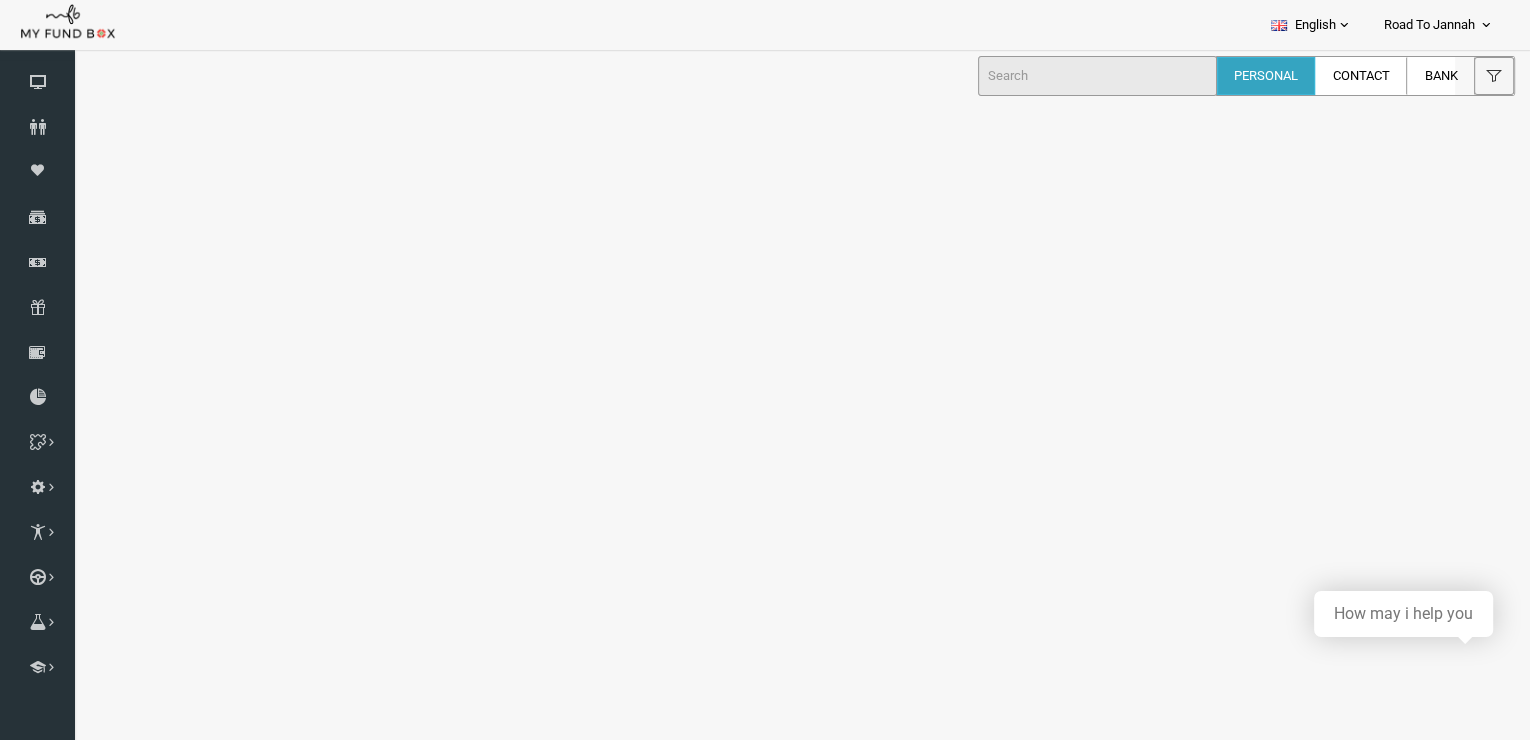 select on "100" 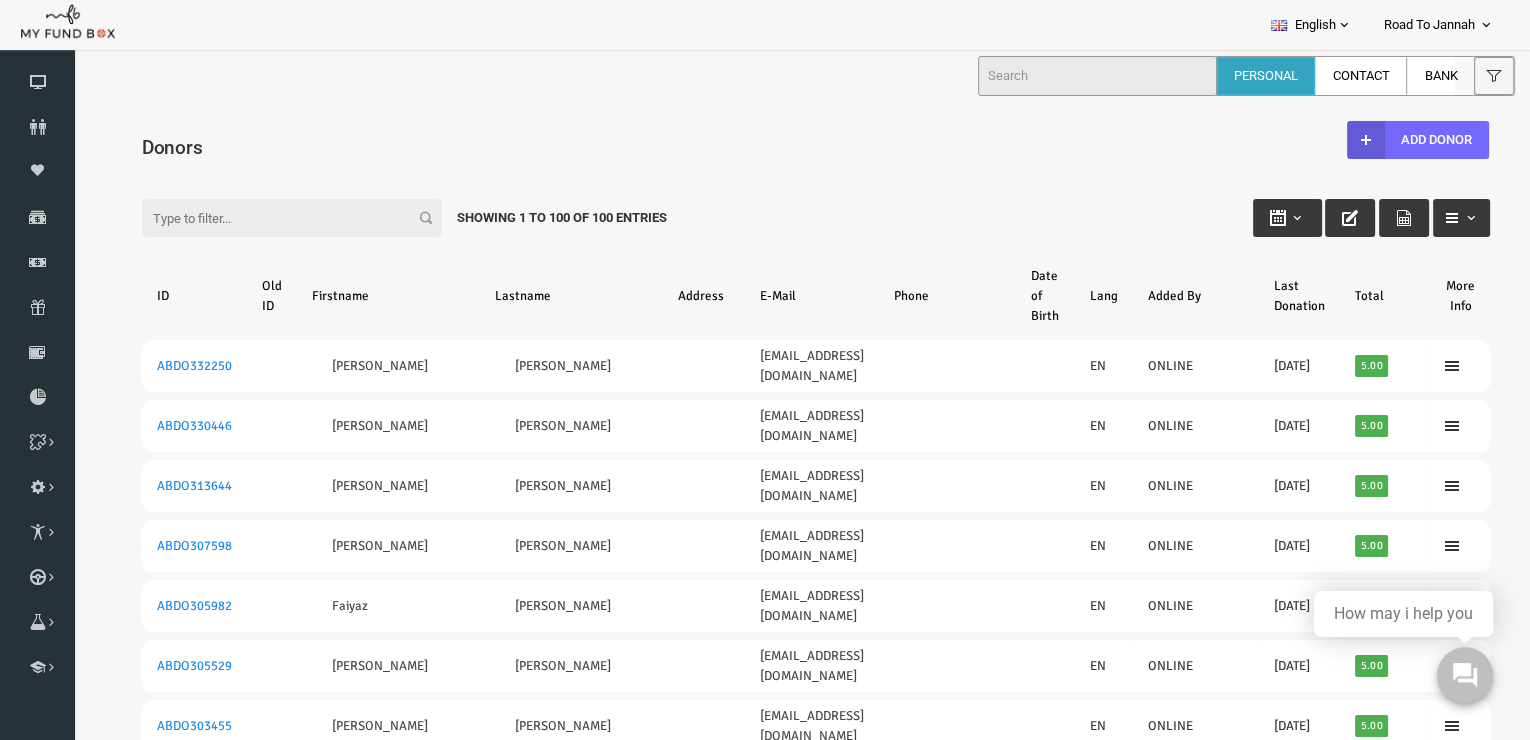 scroll, scrollTop: 0, scrollLeft: 0, axis: both 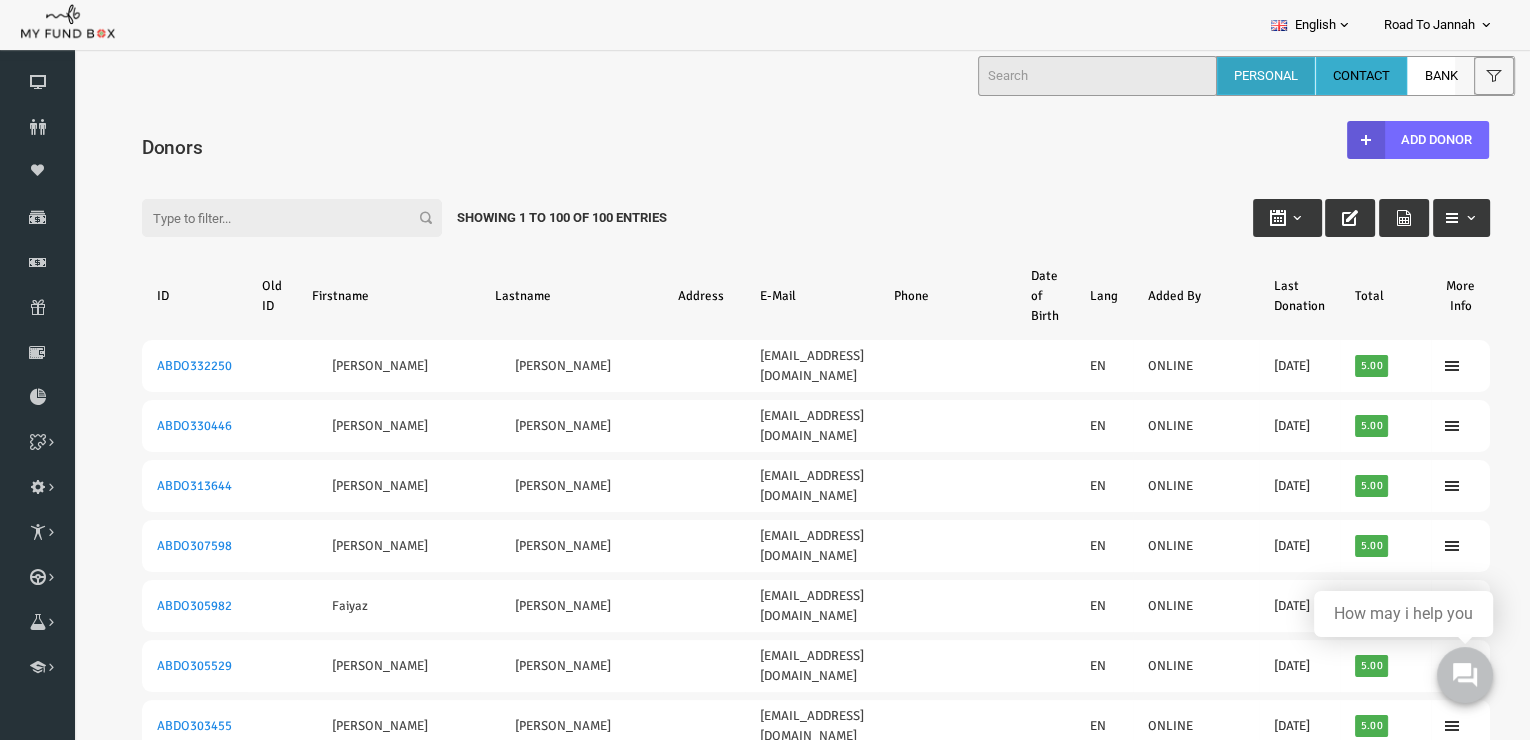 click on "Contact" at bounding box center [1361, 76] 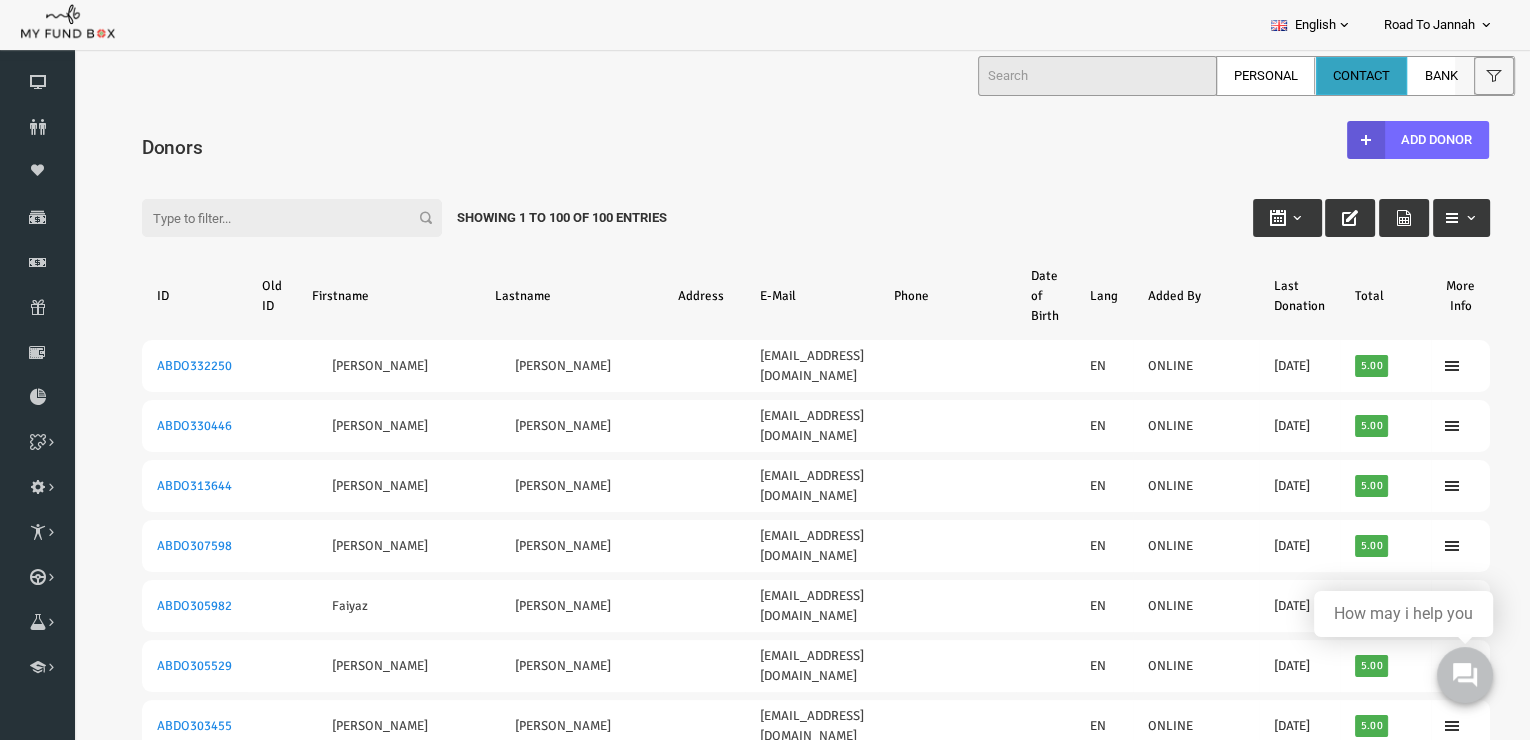 click on "Contact" at bounding box center [1361, 76] 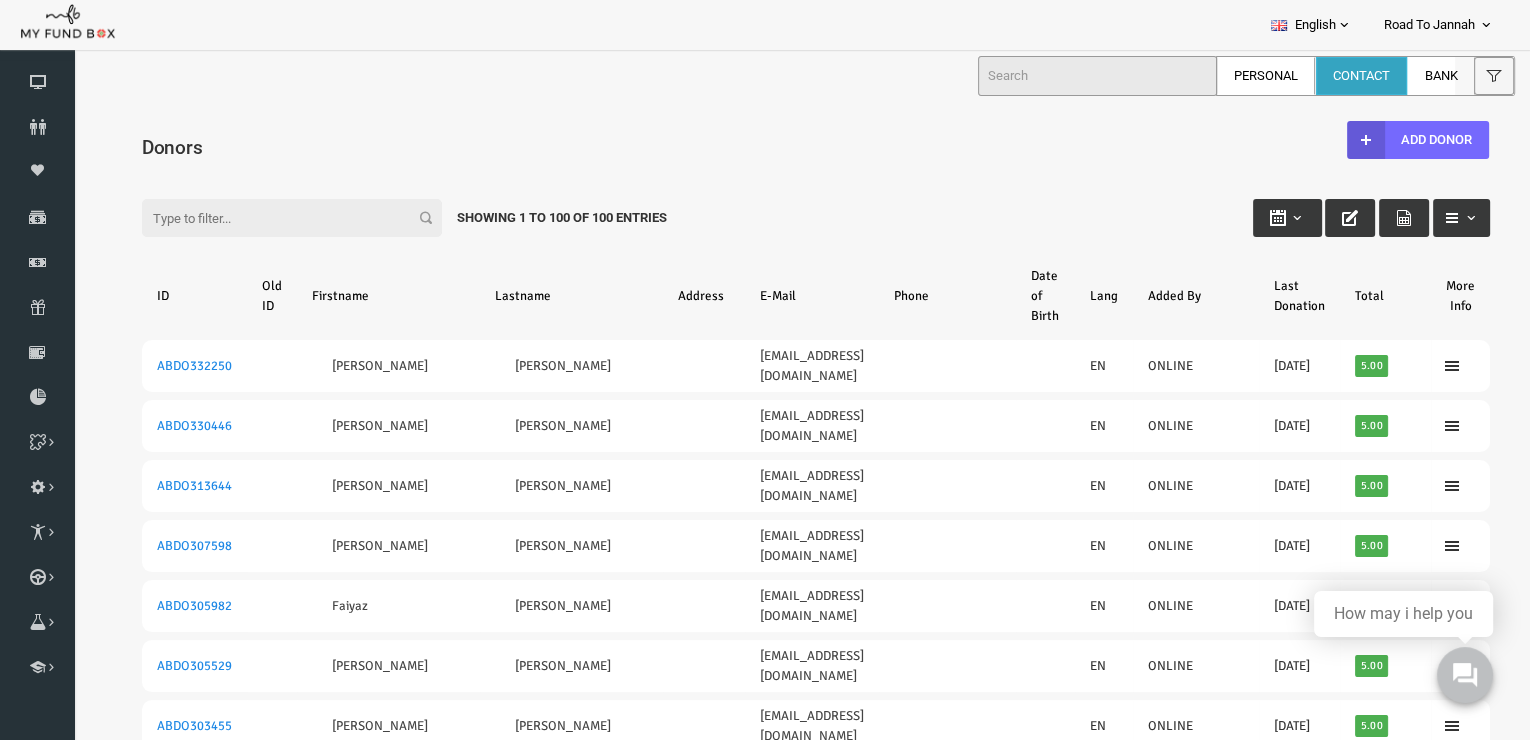 drag, startPoint x: 1497, startPoint y: 238, endPoint x: 1609, endPoint y: 128, distance: 156.98407 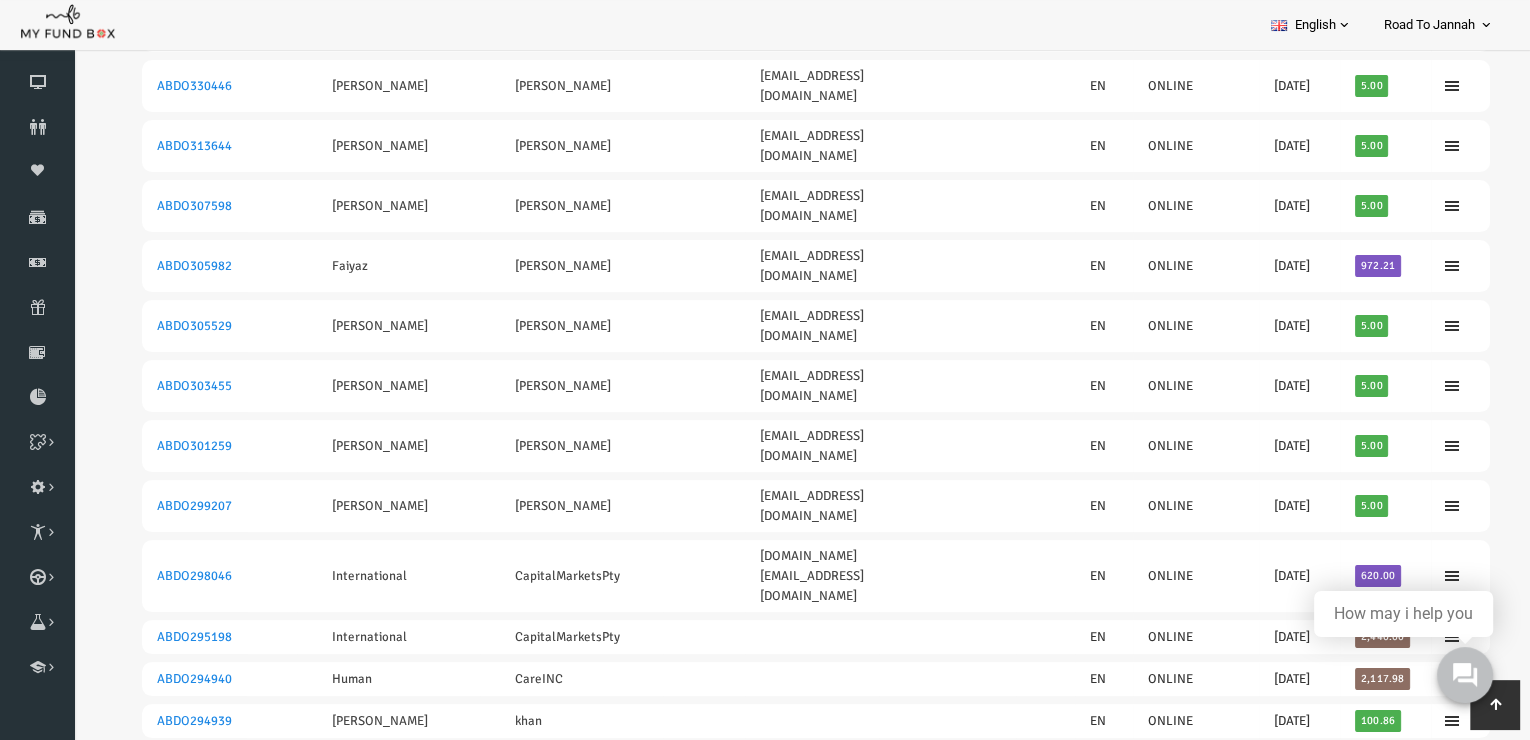 scroll, scrollTop: 246, scrollLeft: 0, axis: vertical 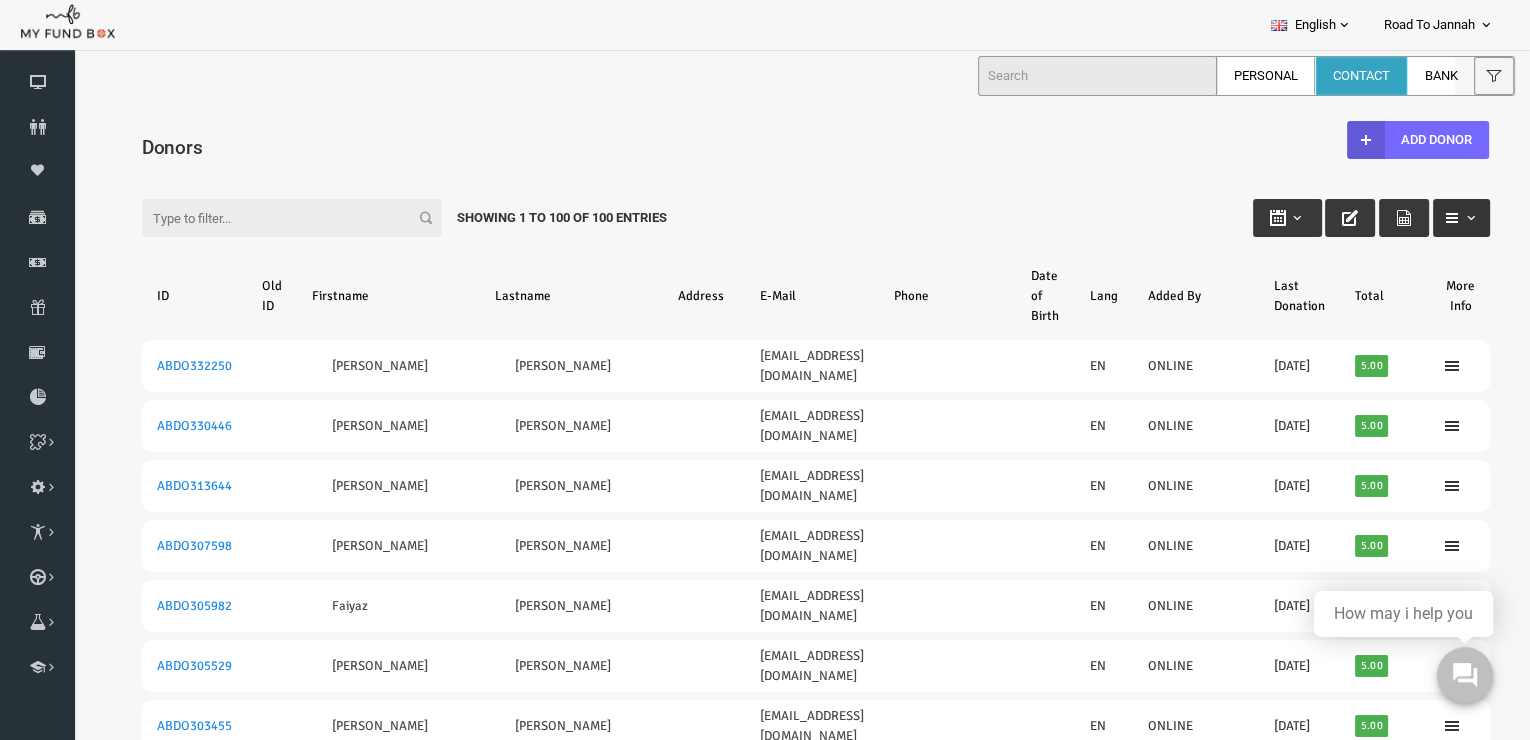 click at bounding box center (1422, 218) 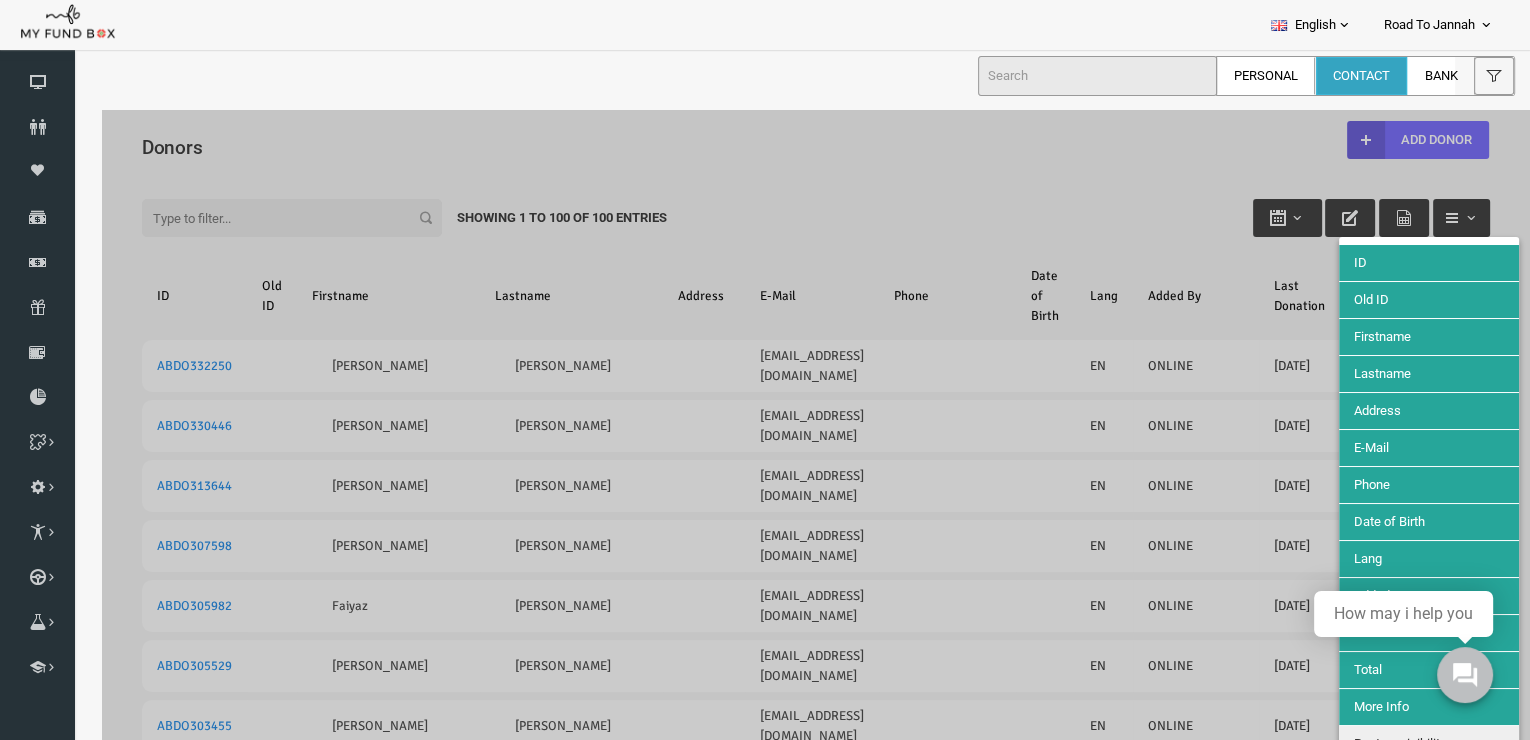 click at bounding box center [786, 2378] 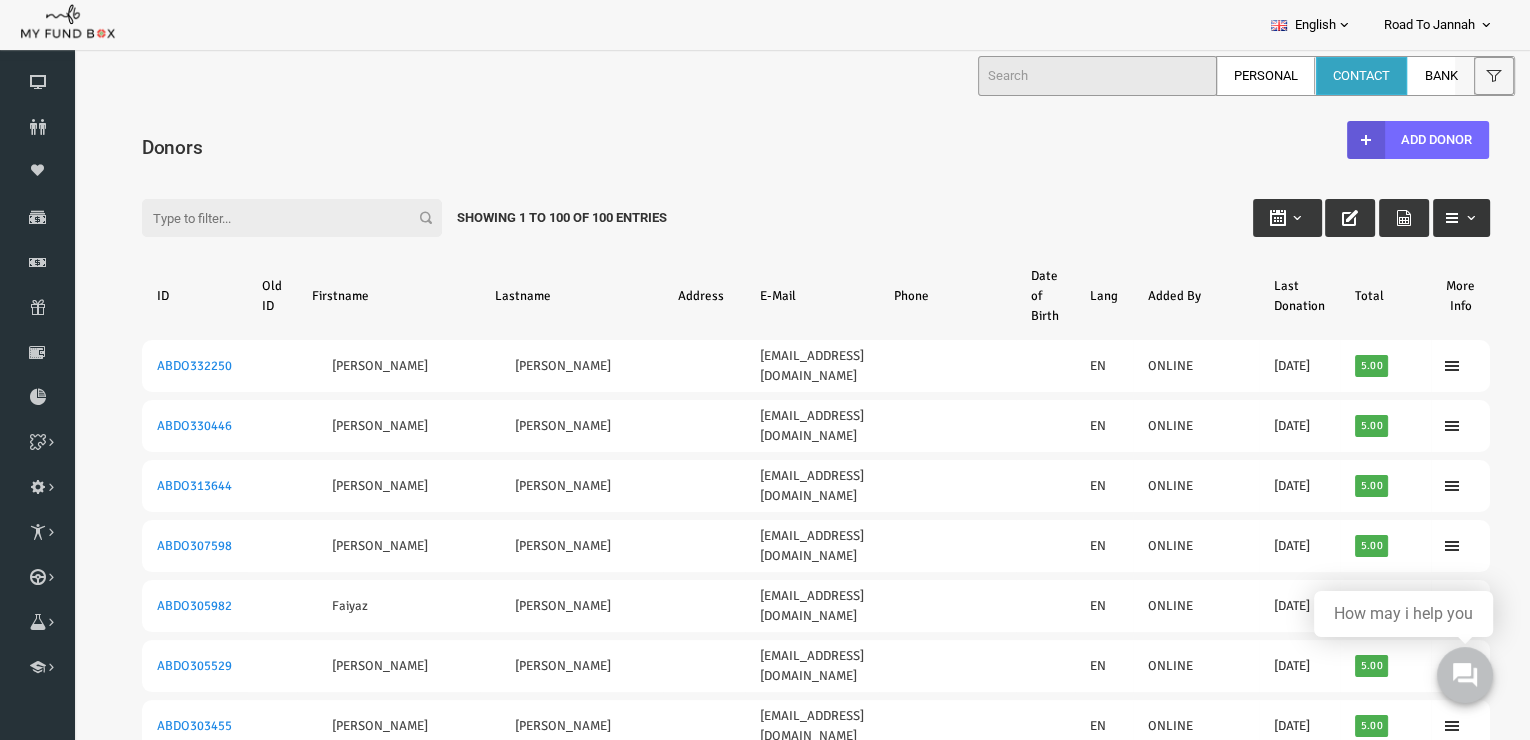 click at bounding box center [1431, 218] 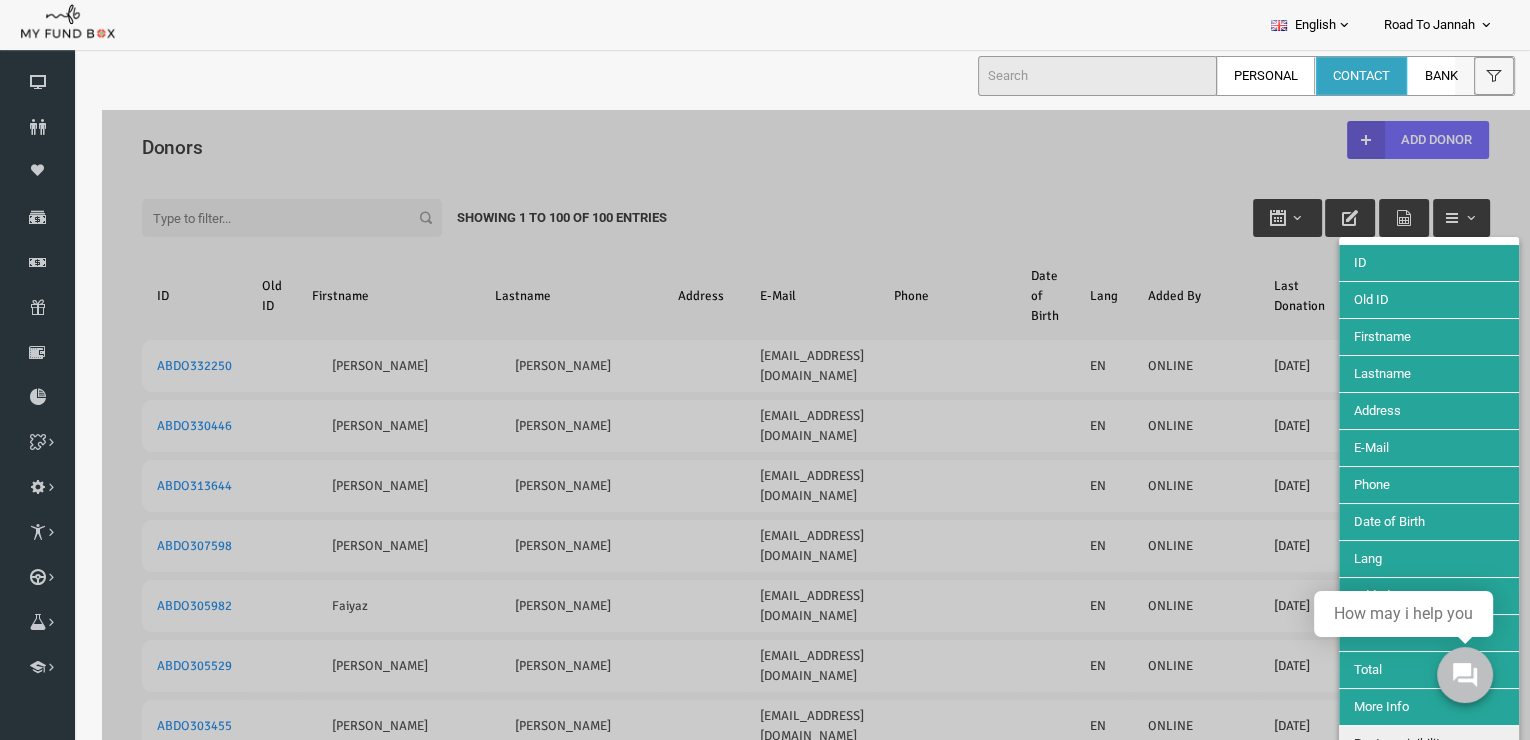 click on "Firstname" at bounding box center (1399, 337) 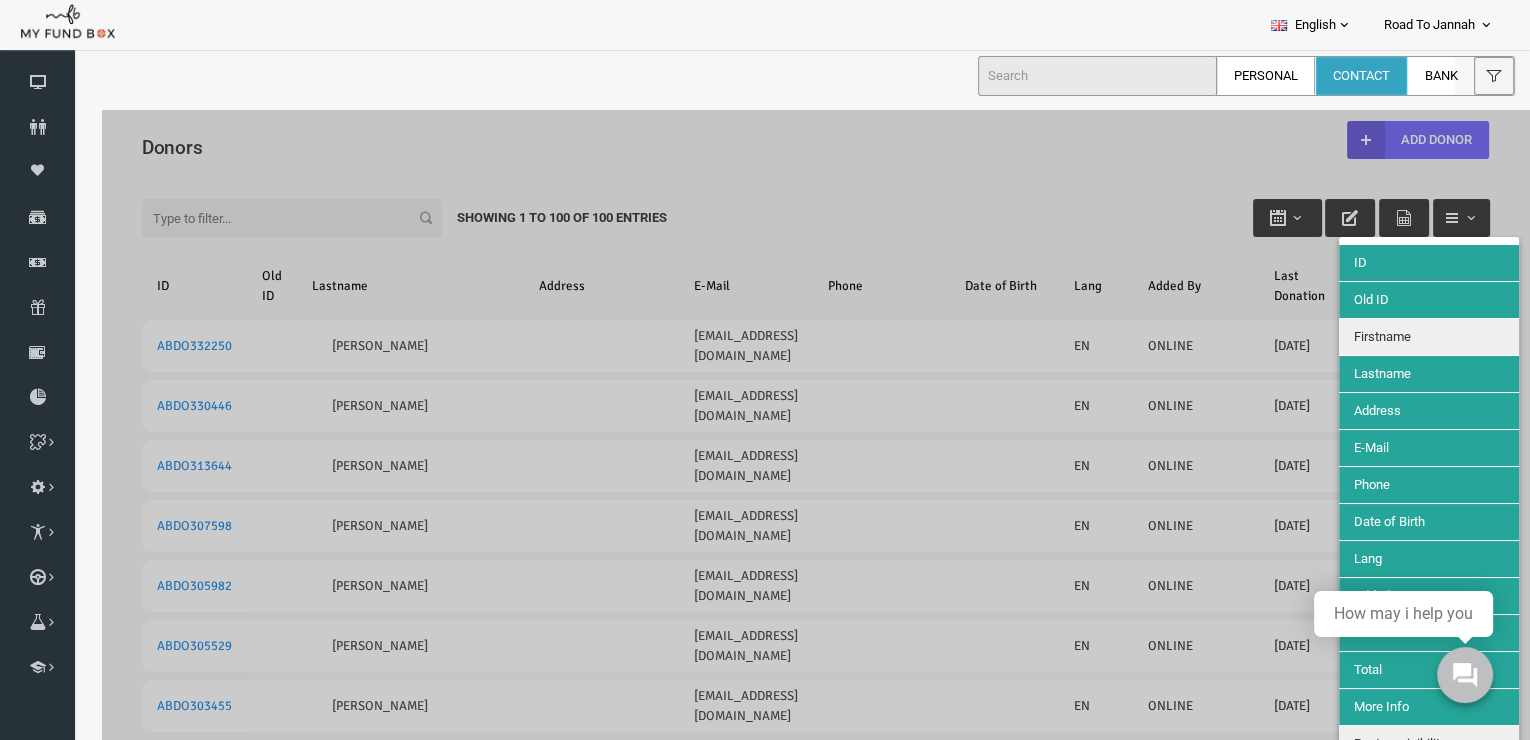 click on "Lastname" at bounding box center [1399, 374] 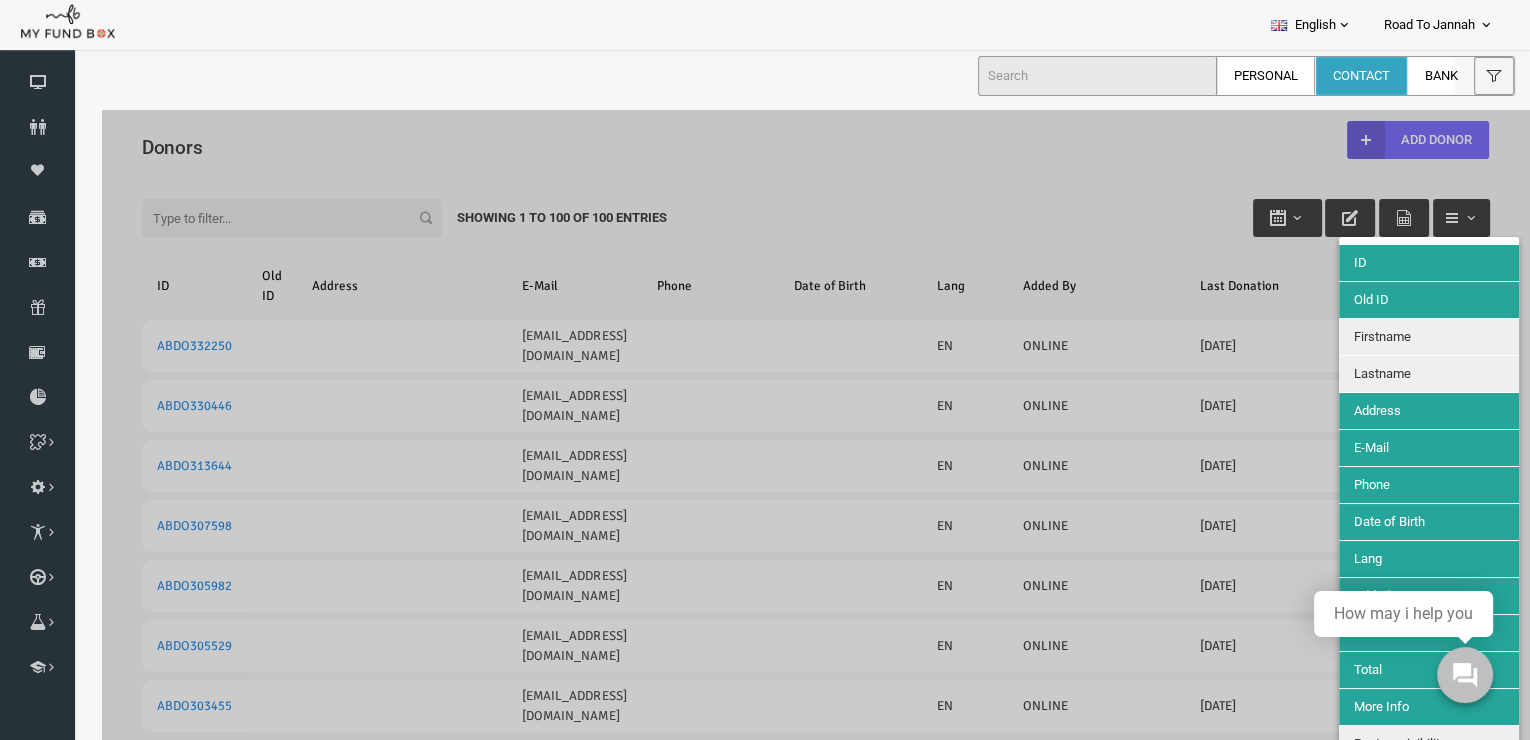 click on "Phone" at bounding box center [1342, 484] 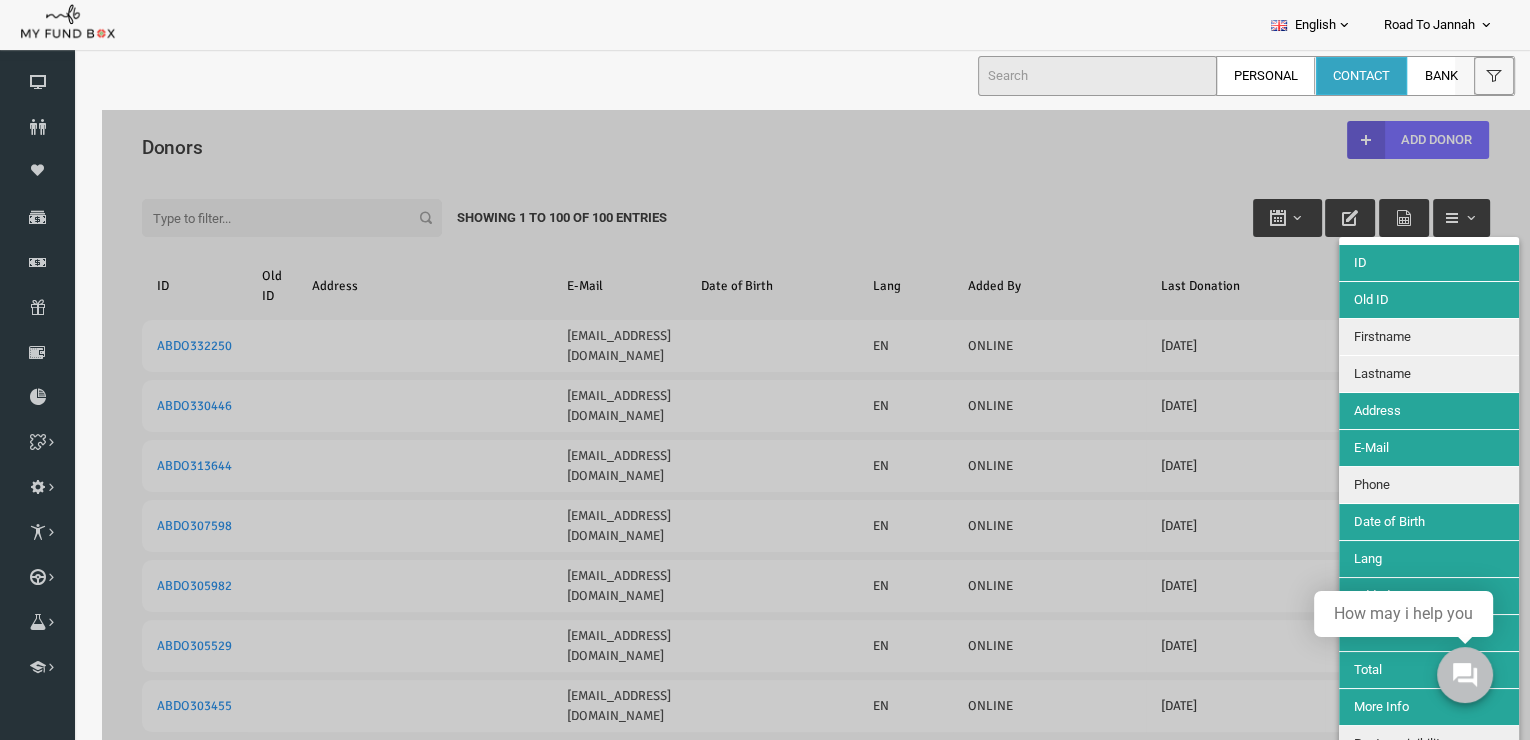 click on "E-Mail" at bounding box center [1341, 447] 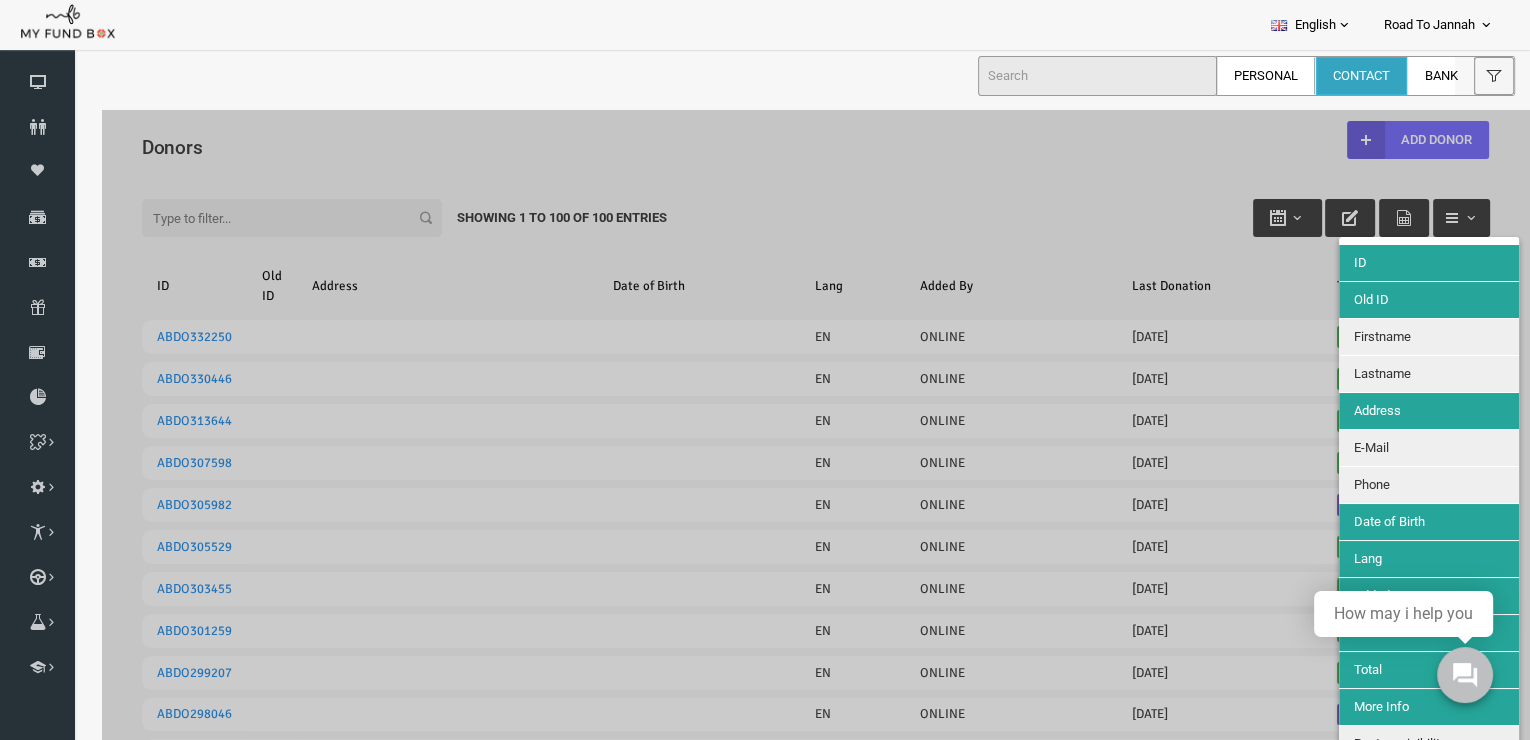click at bounding box center [786, 2378] 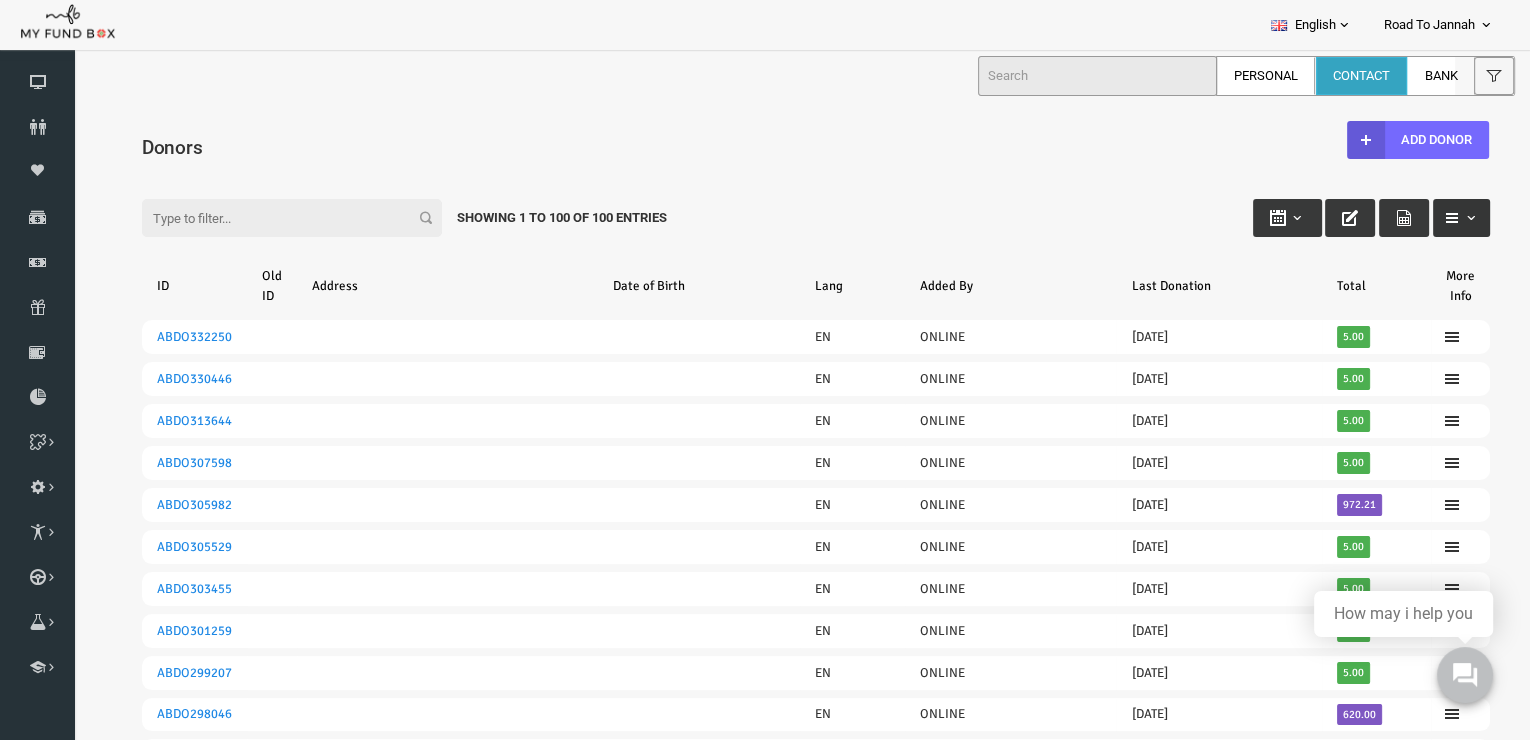 click at bounding box center [1431, 218] 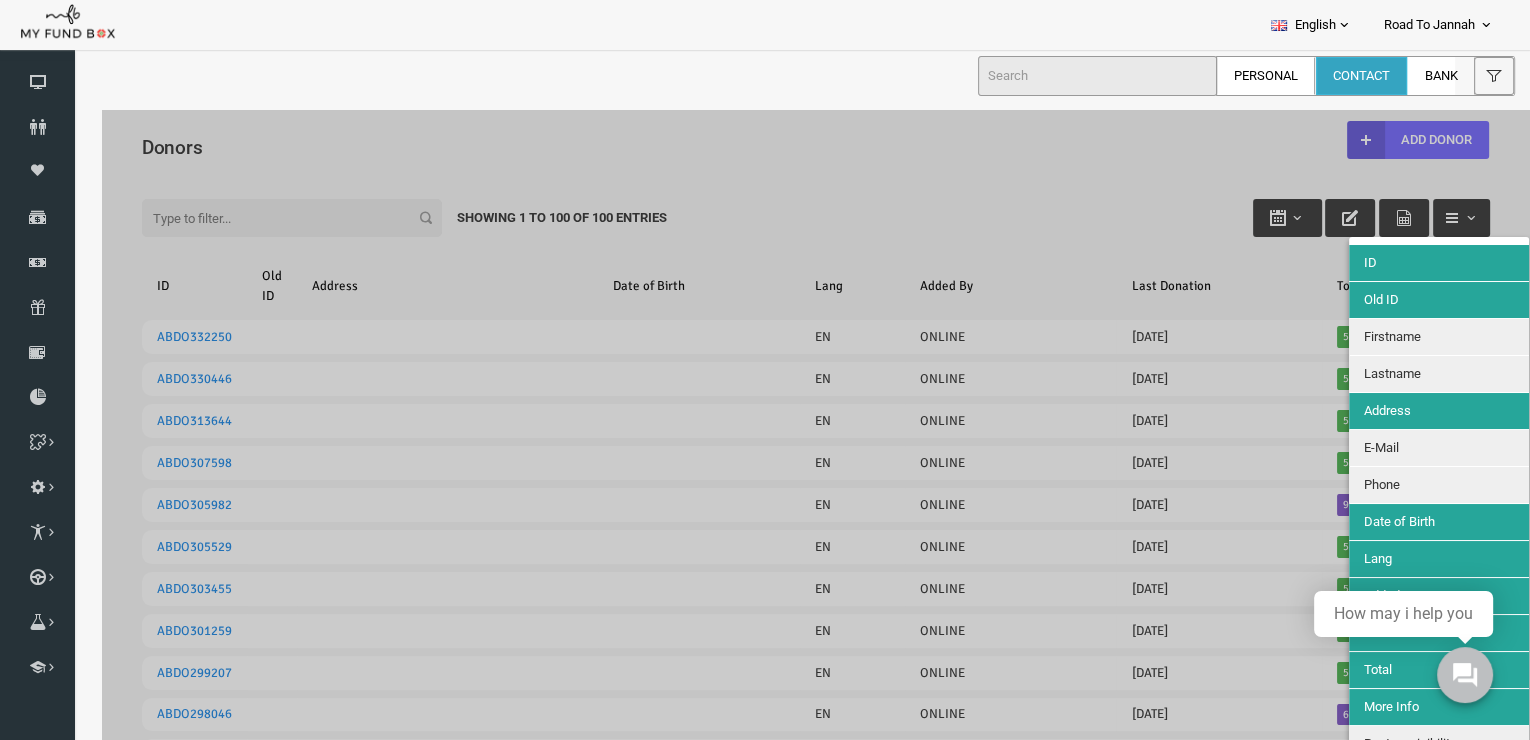 click on "Firstname" at bounding box center [1409, 337] 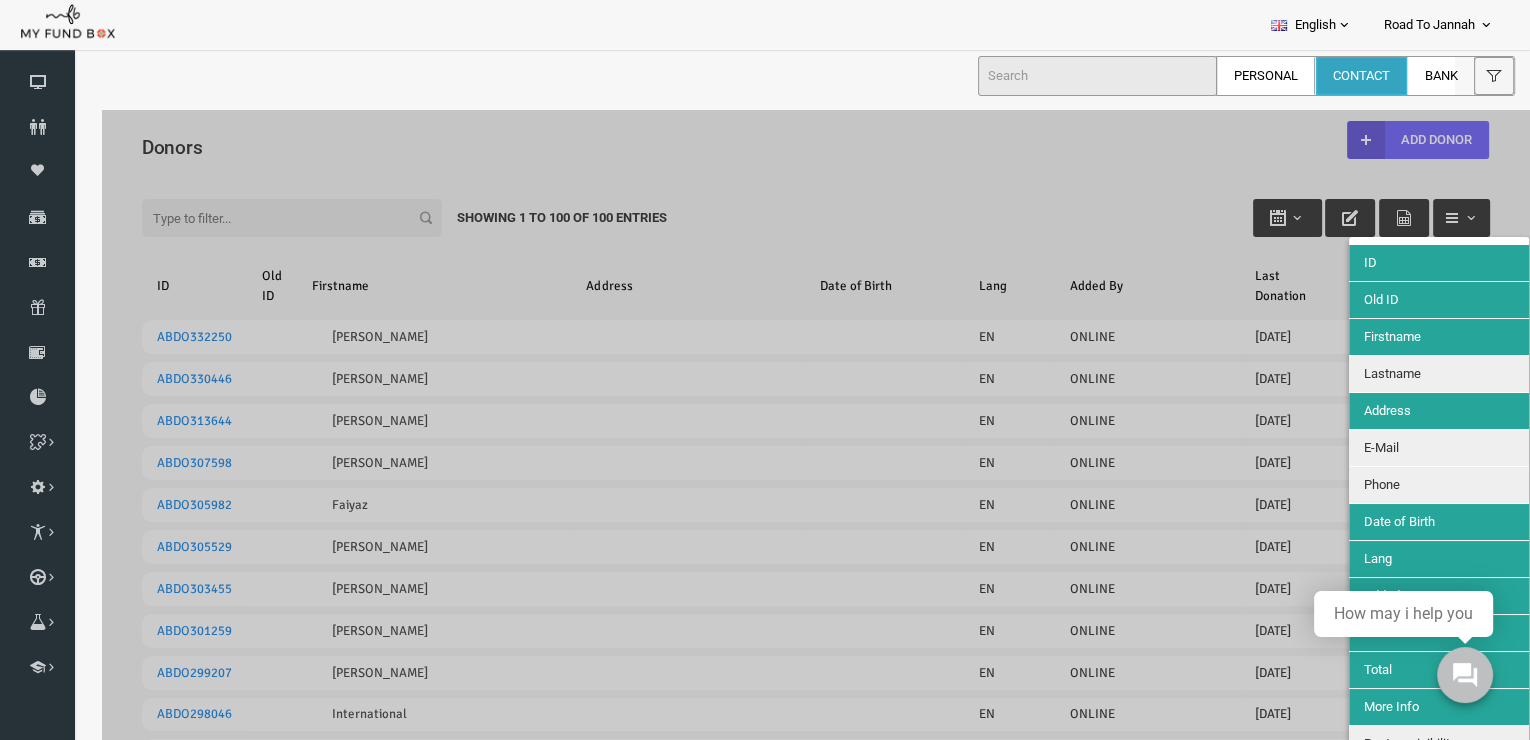 click on "Lastname" at bounding box center [1362, 373] 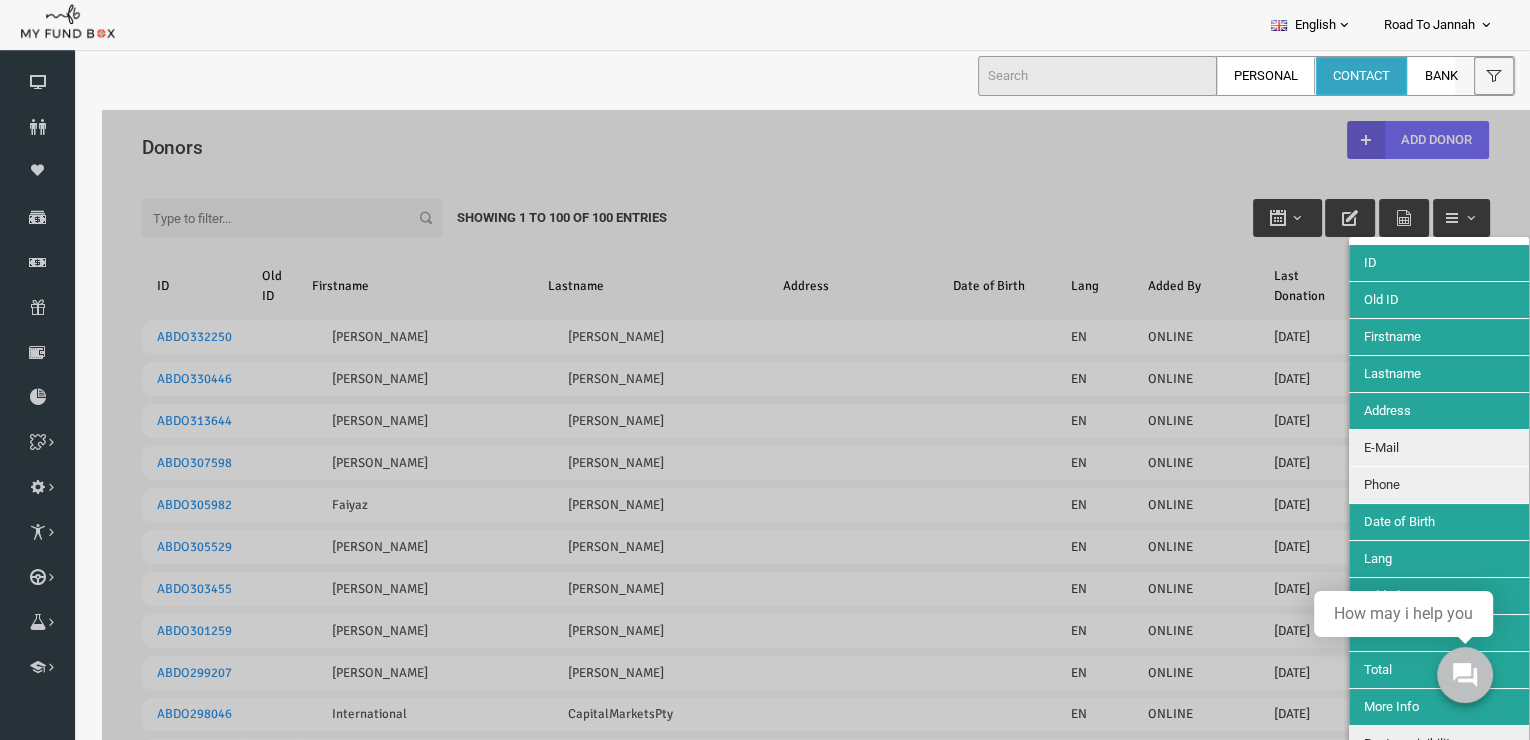 click on "Address" at bounding box center [1409, 411] 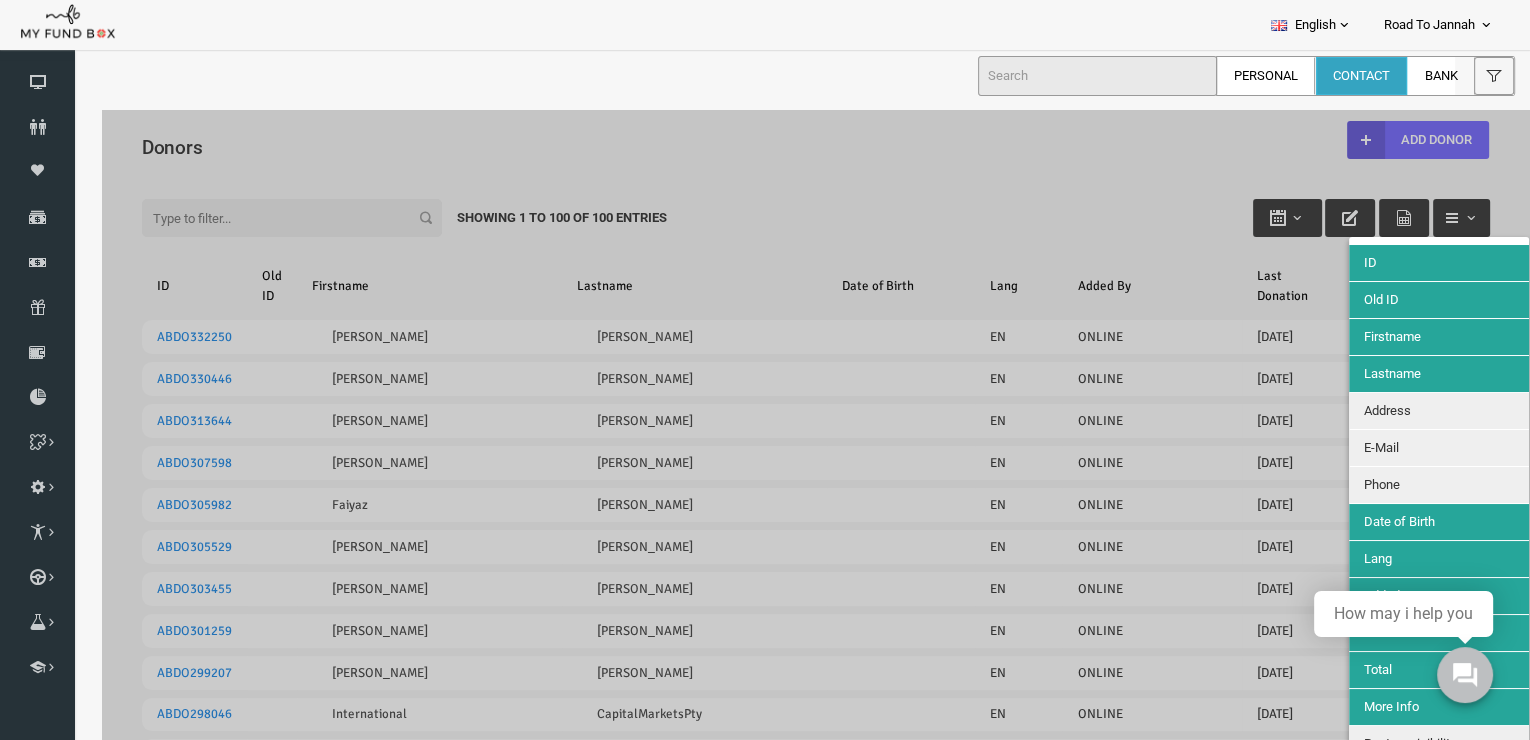 click on "Phone" at bounding box center (1409, 485) 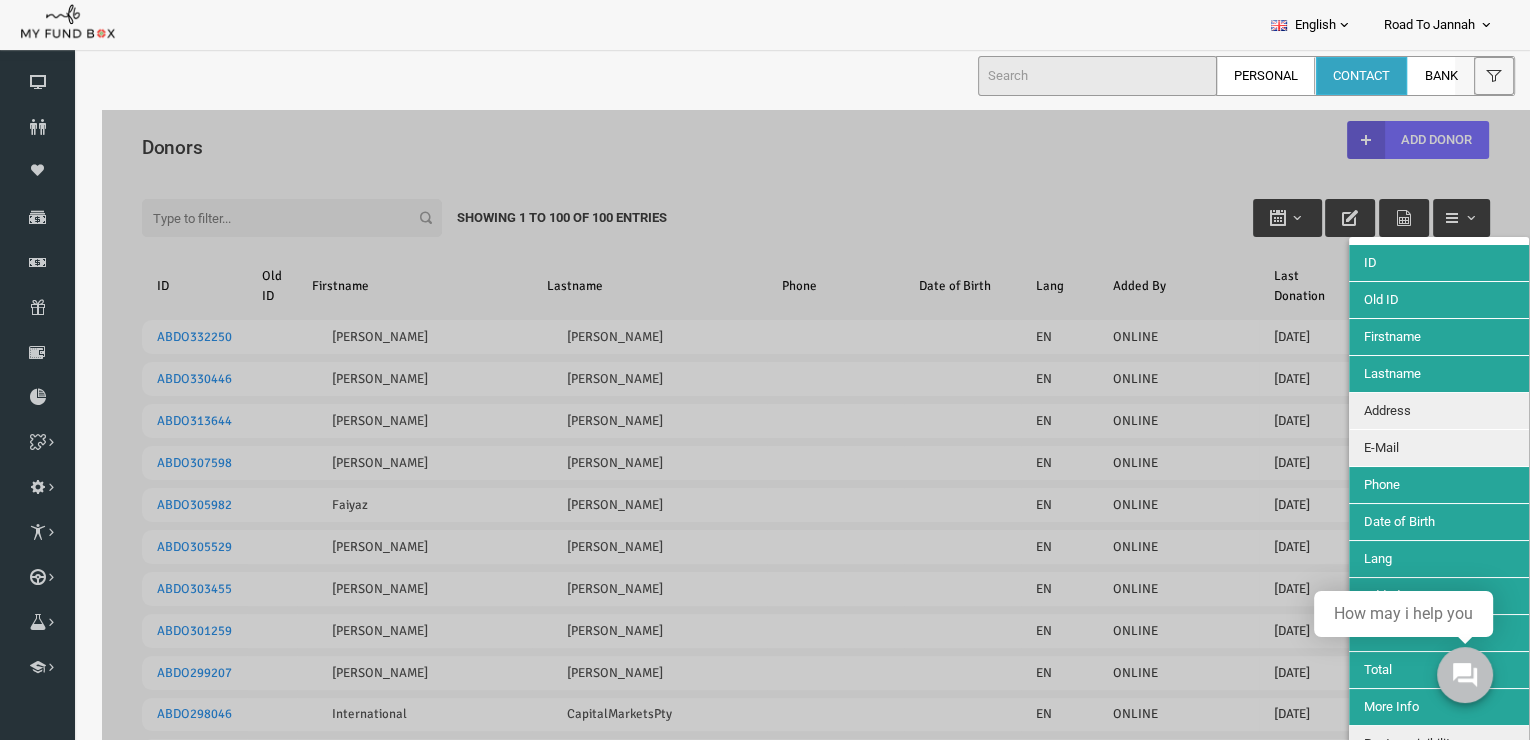 drag, startPoint x: 1363, startPoint y: 467, endPoint x: 1365, endPoint y: 402, distance: 65.03076 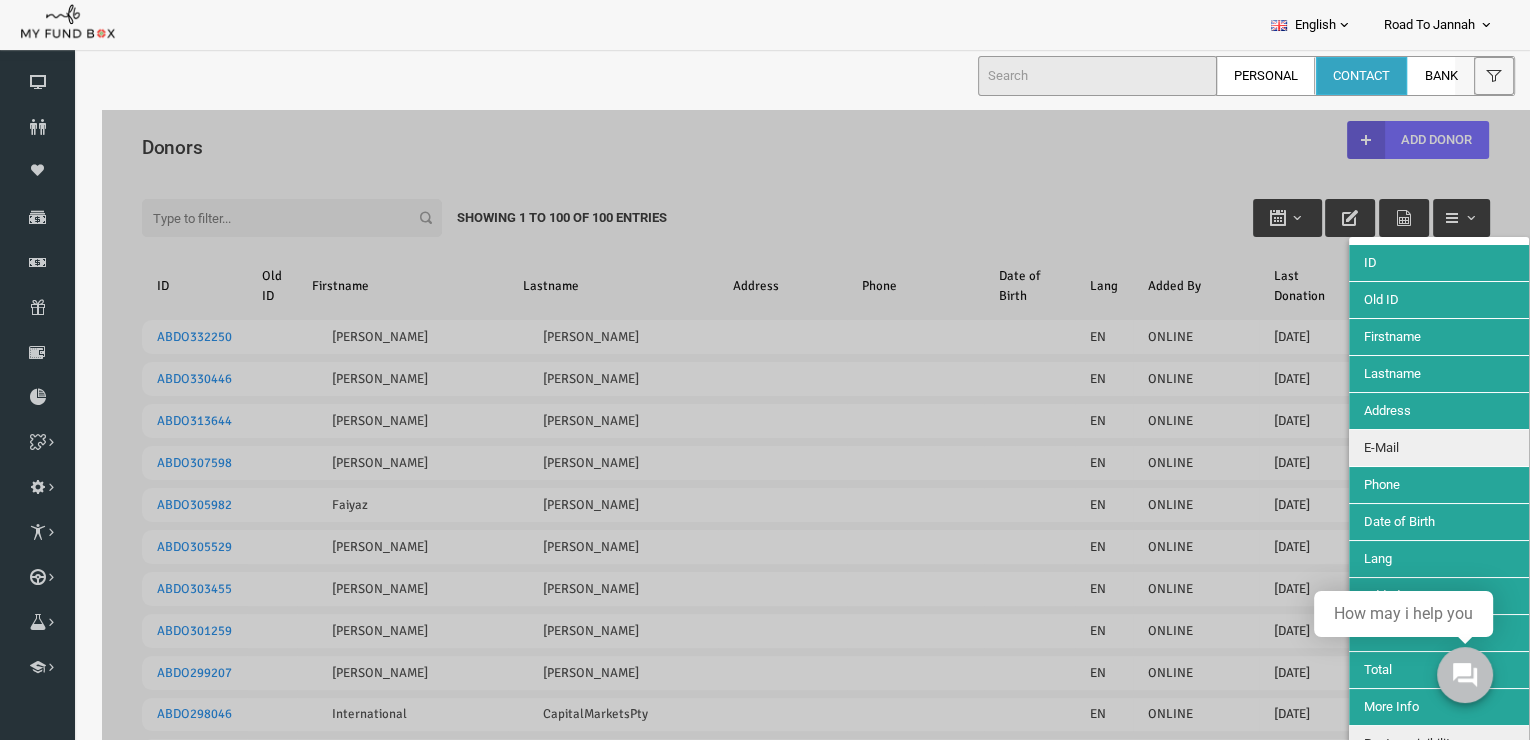 click on "Address" at bounding box center (1357, 410) 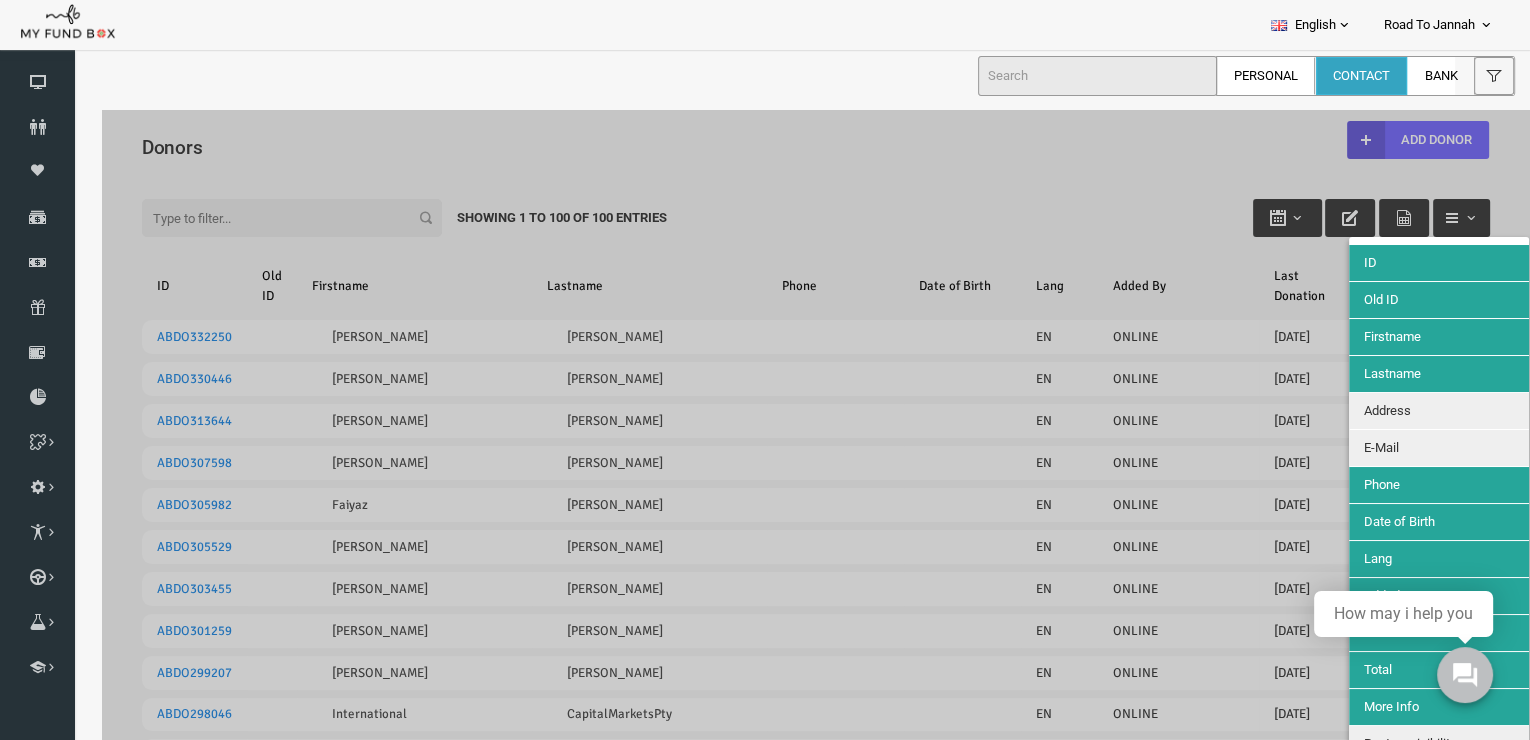 click on "Phone" at bounding box center [1352, 484] 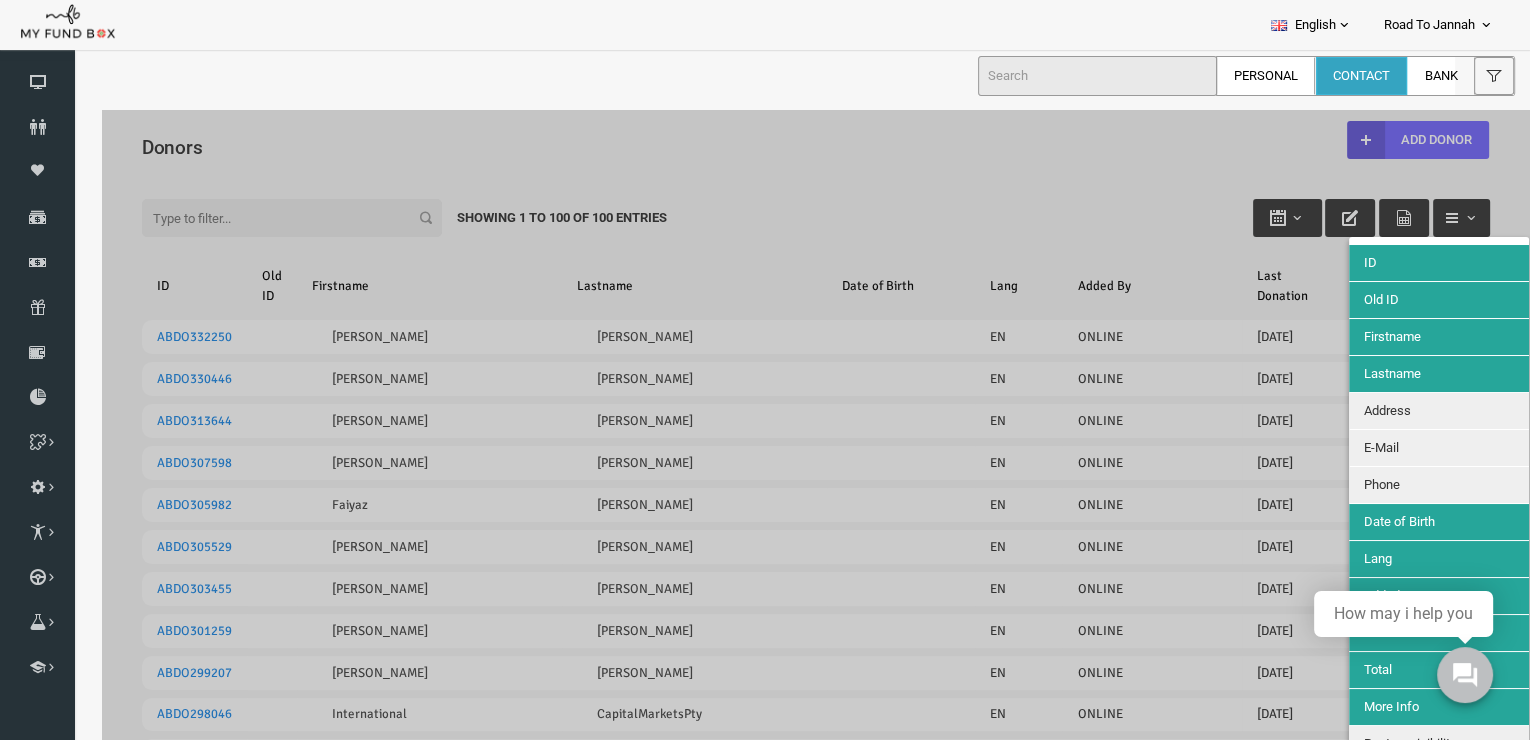 click on "Phone" at bounding box center (1409, 485) 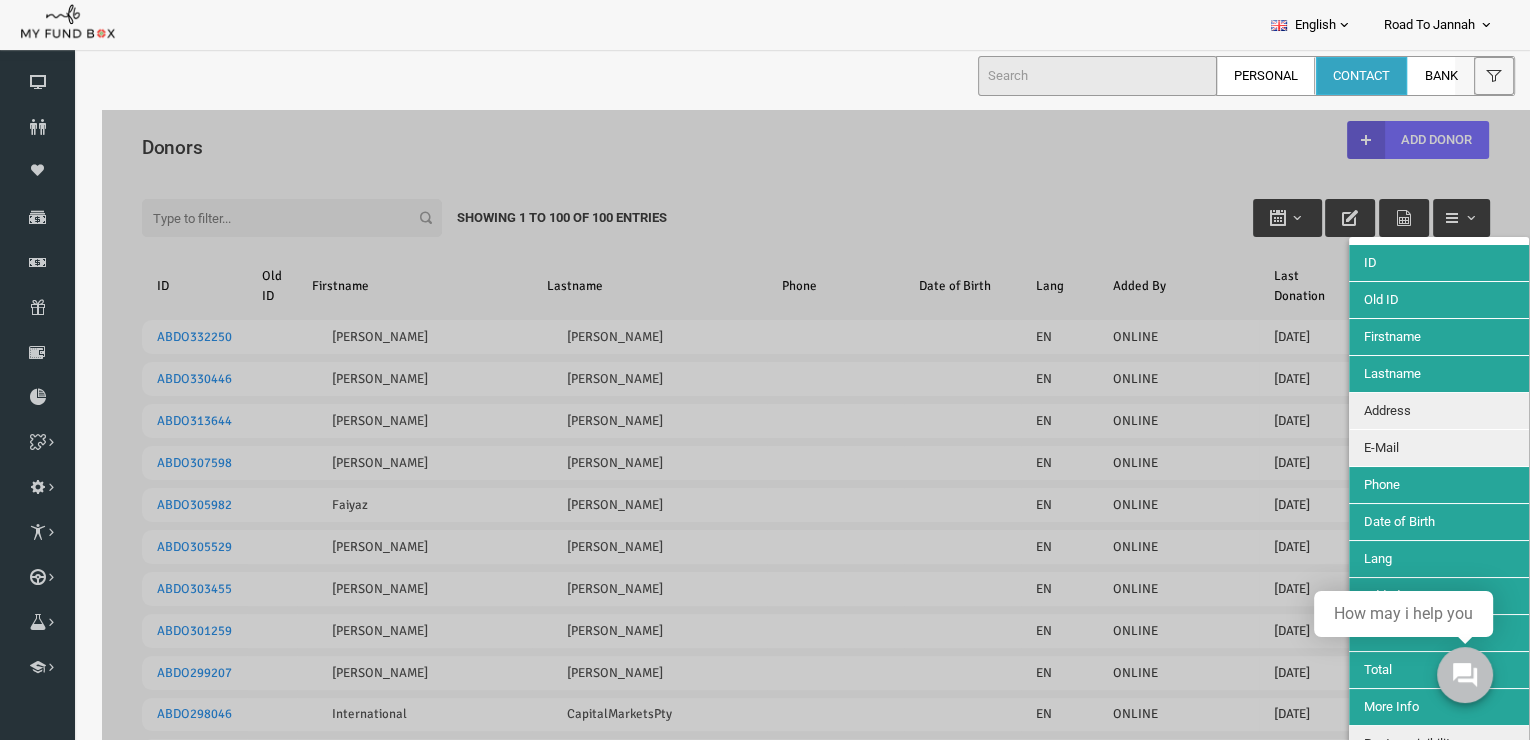 click on "Date of Birth" at bounding box center [1369, 521] 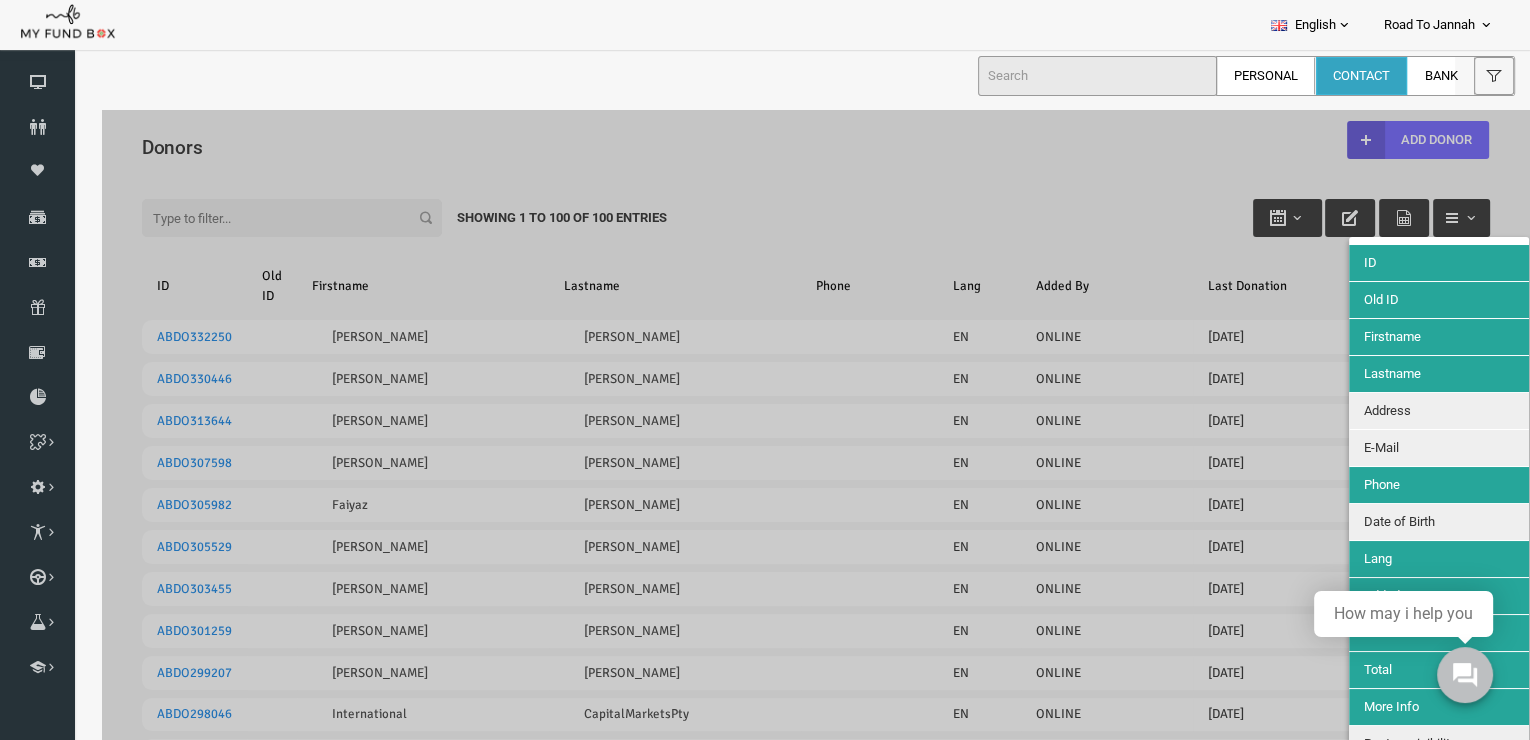 click on "Lang" at bounding box center [1409, 559] 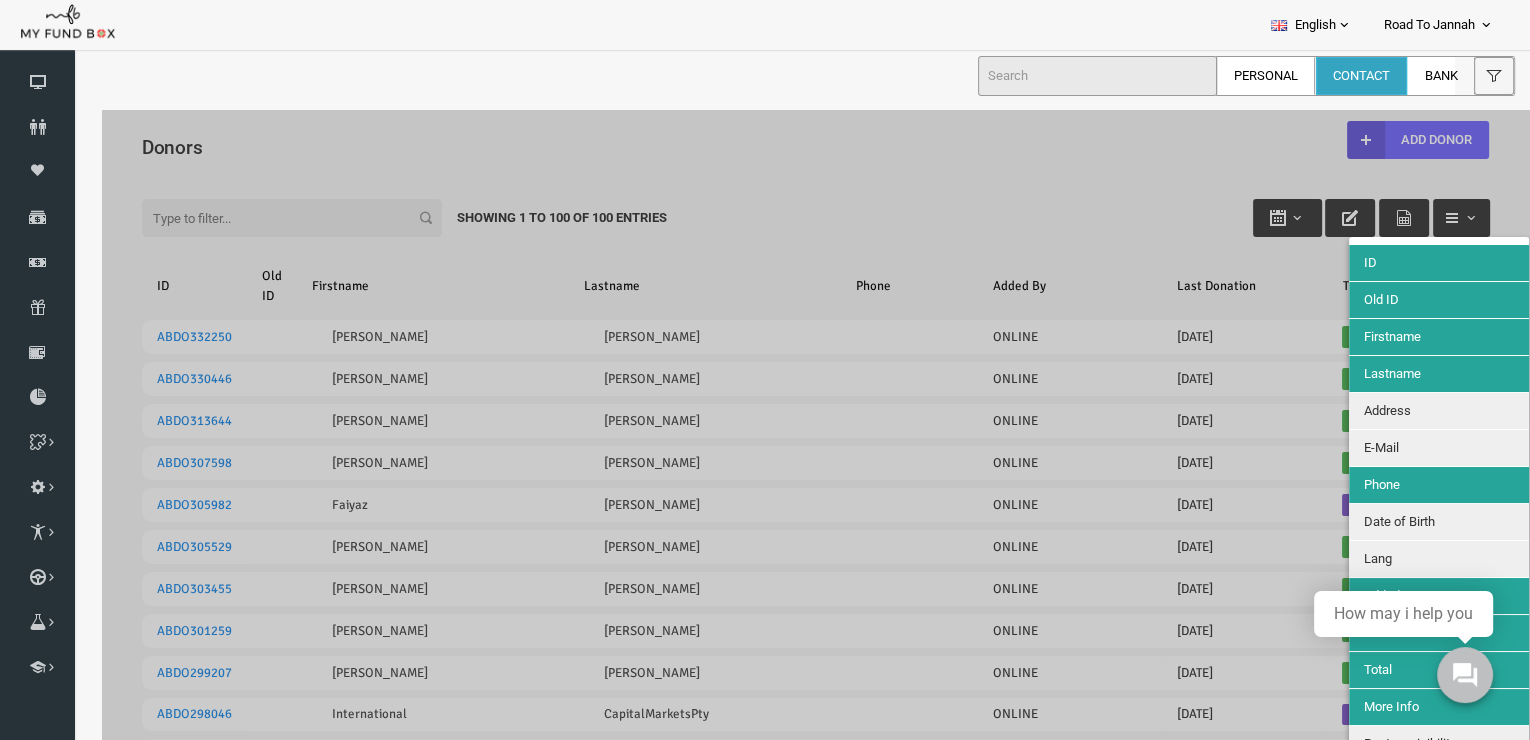 click at bounding box center (786, 2378) 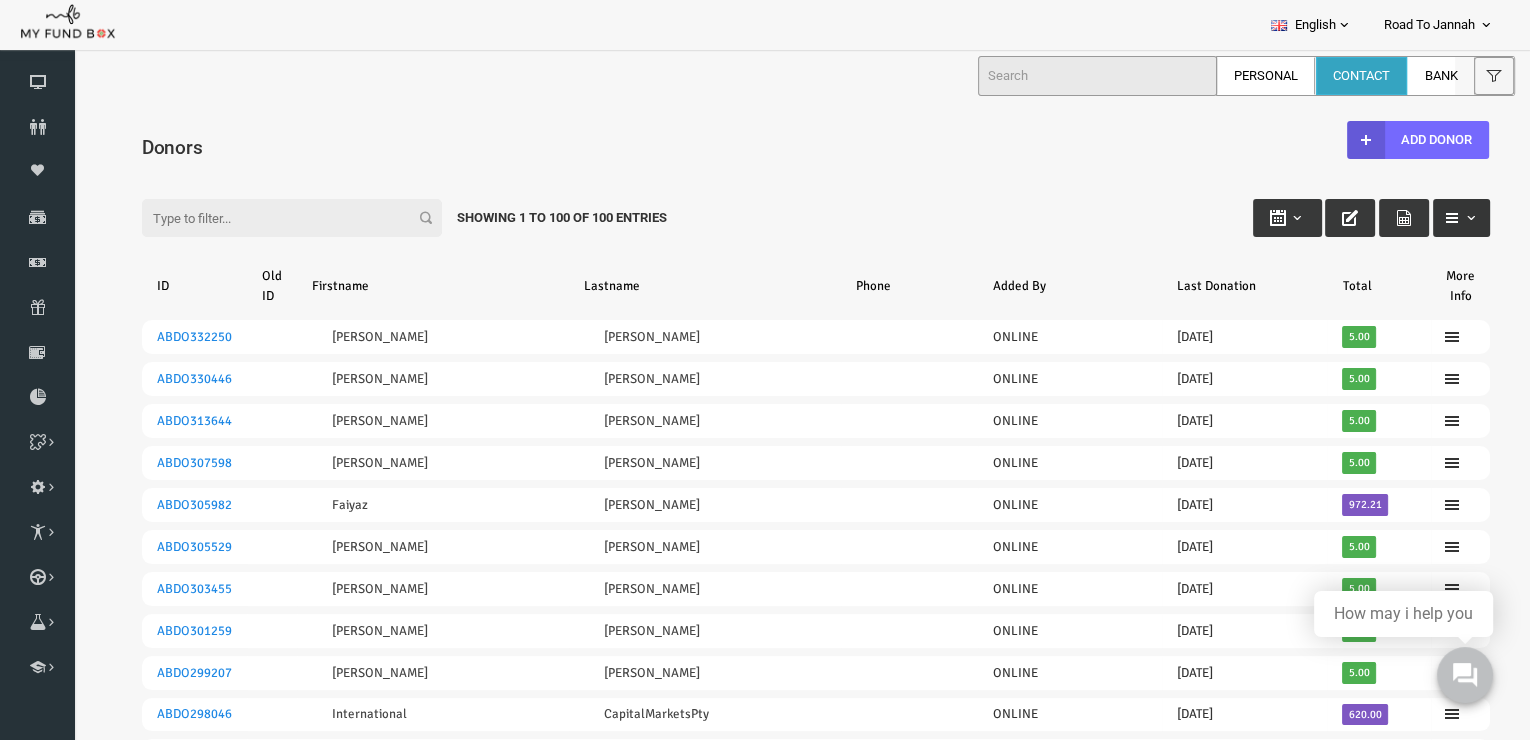 click at bounding box center [1441, 218] 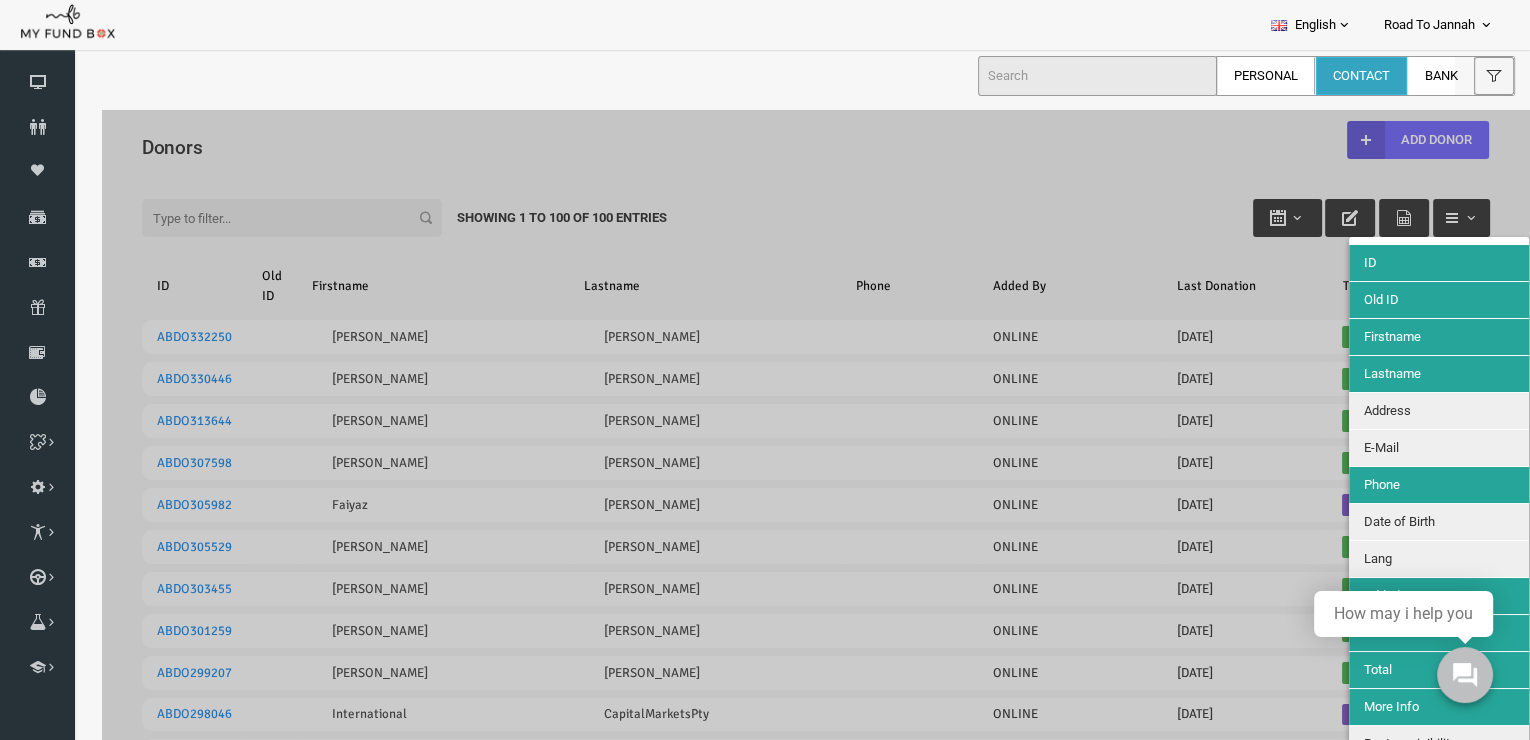 click on "Old ID" at bounding box center (1409, 300) 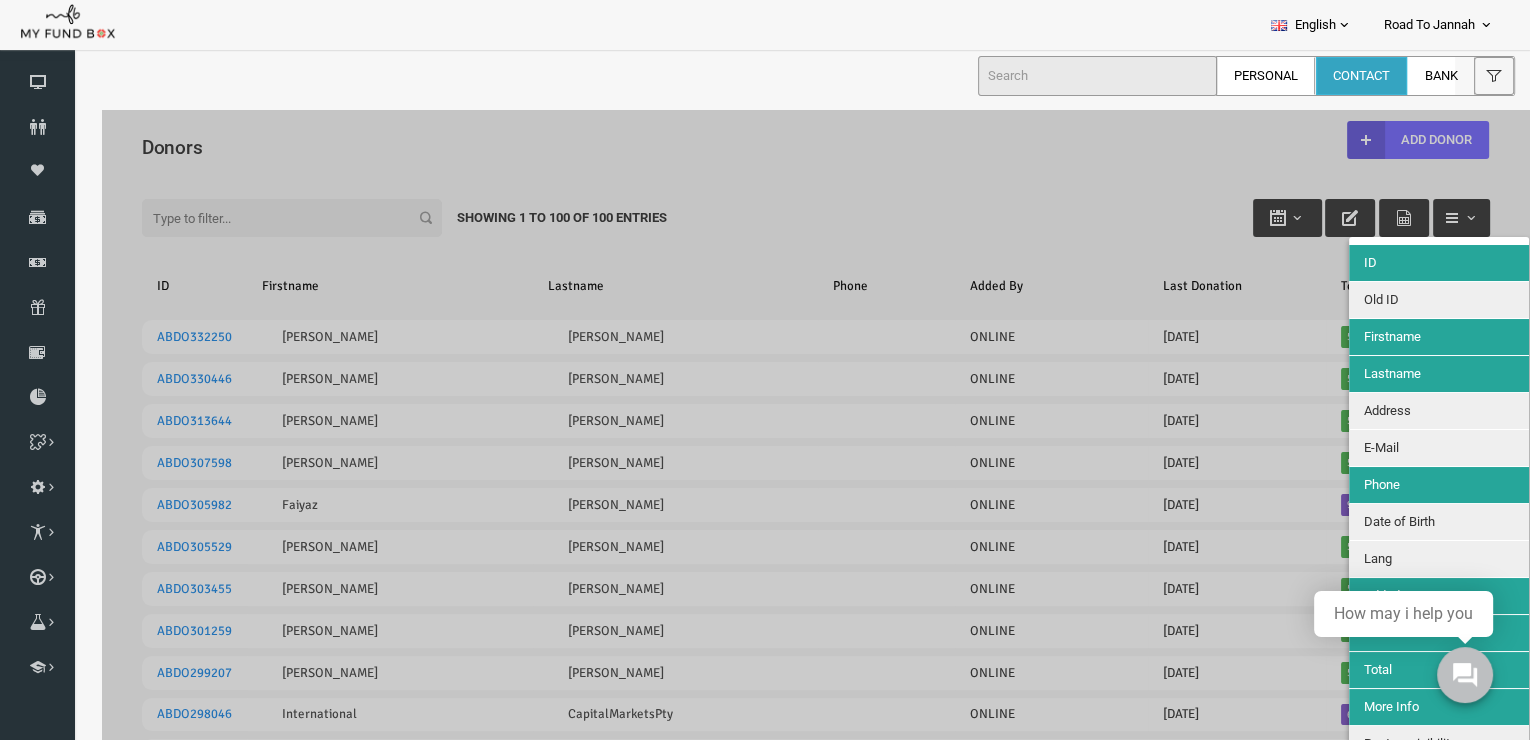 click on "ID" at bounding box center [1409, 263] 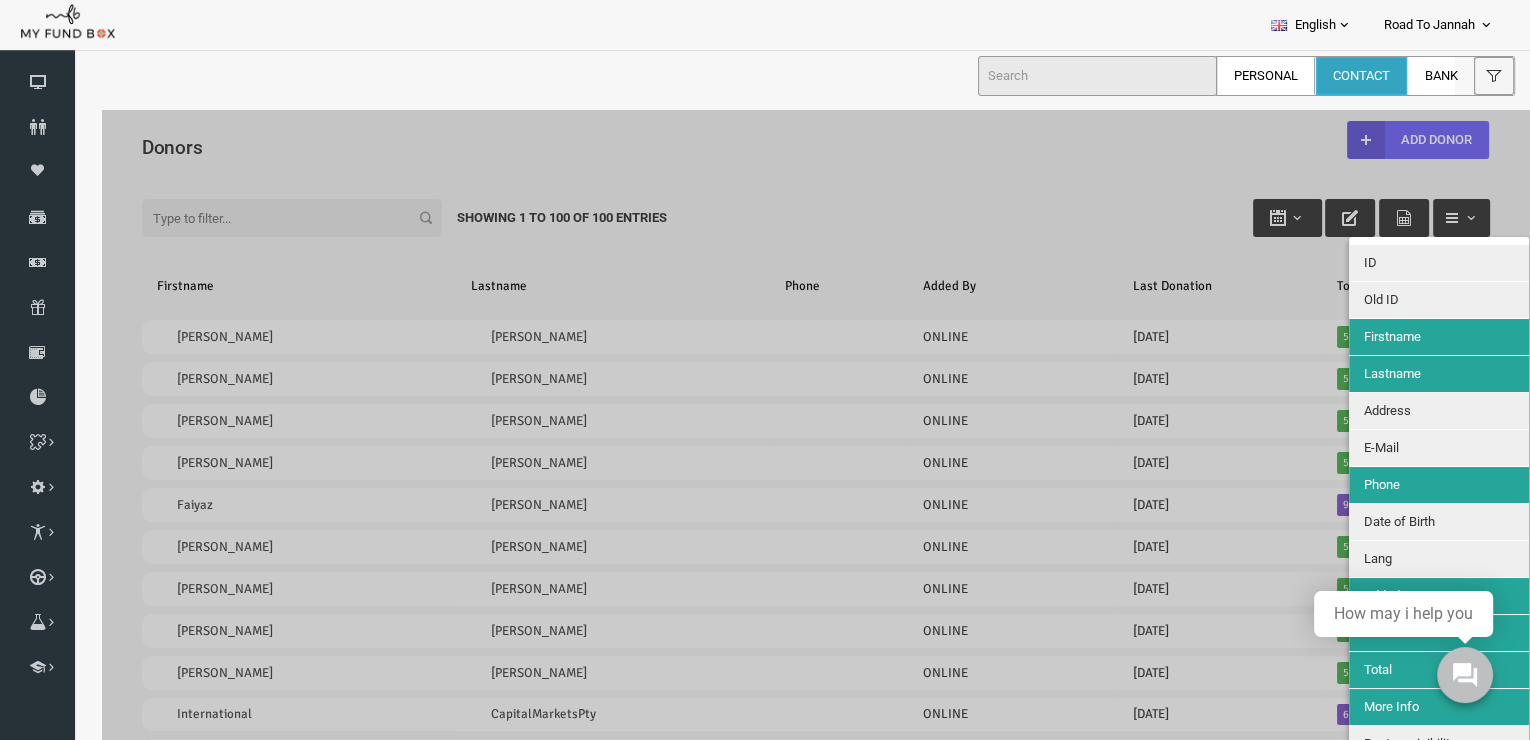 click on "More Info" at bounding box center [1361, 706] 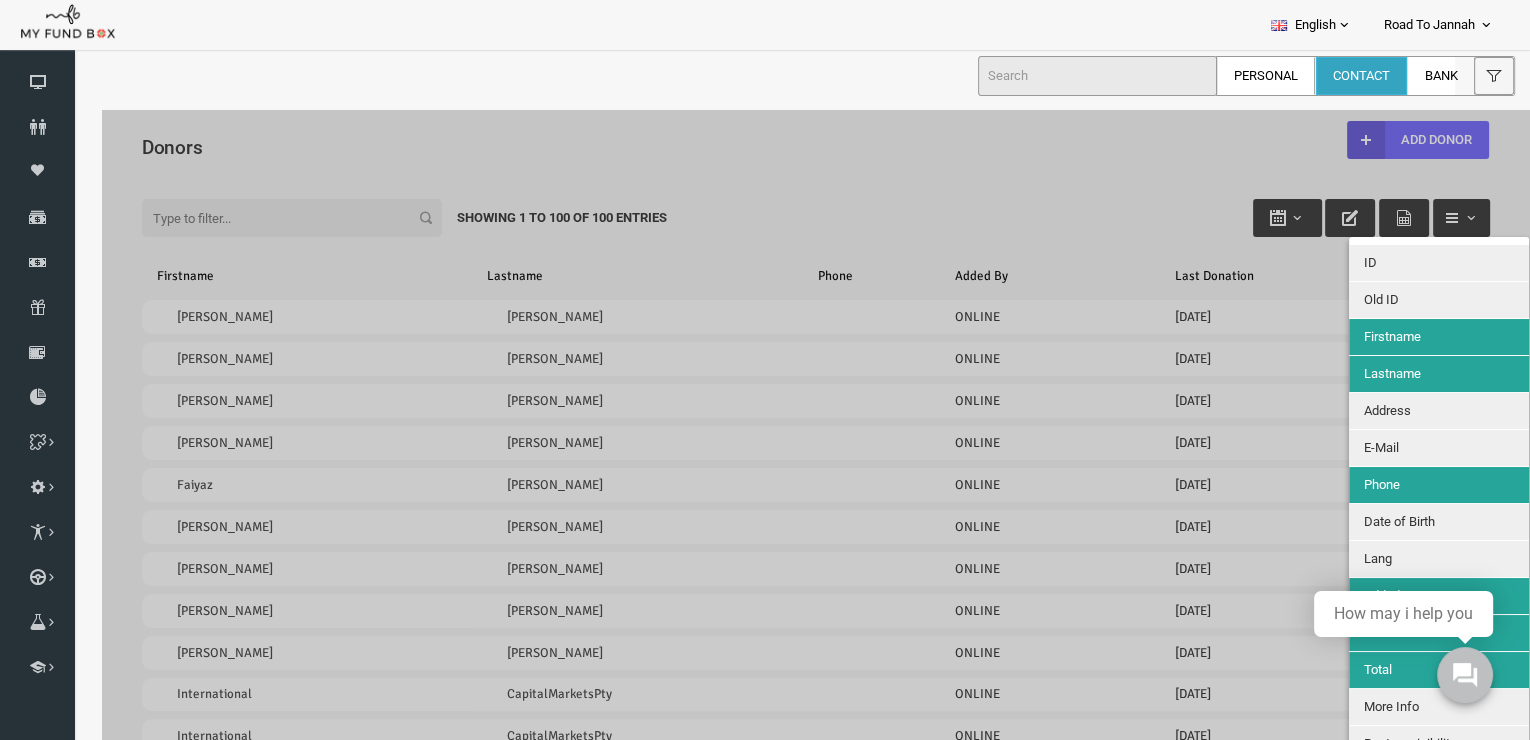 click at bounding box center [786, 2378] 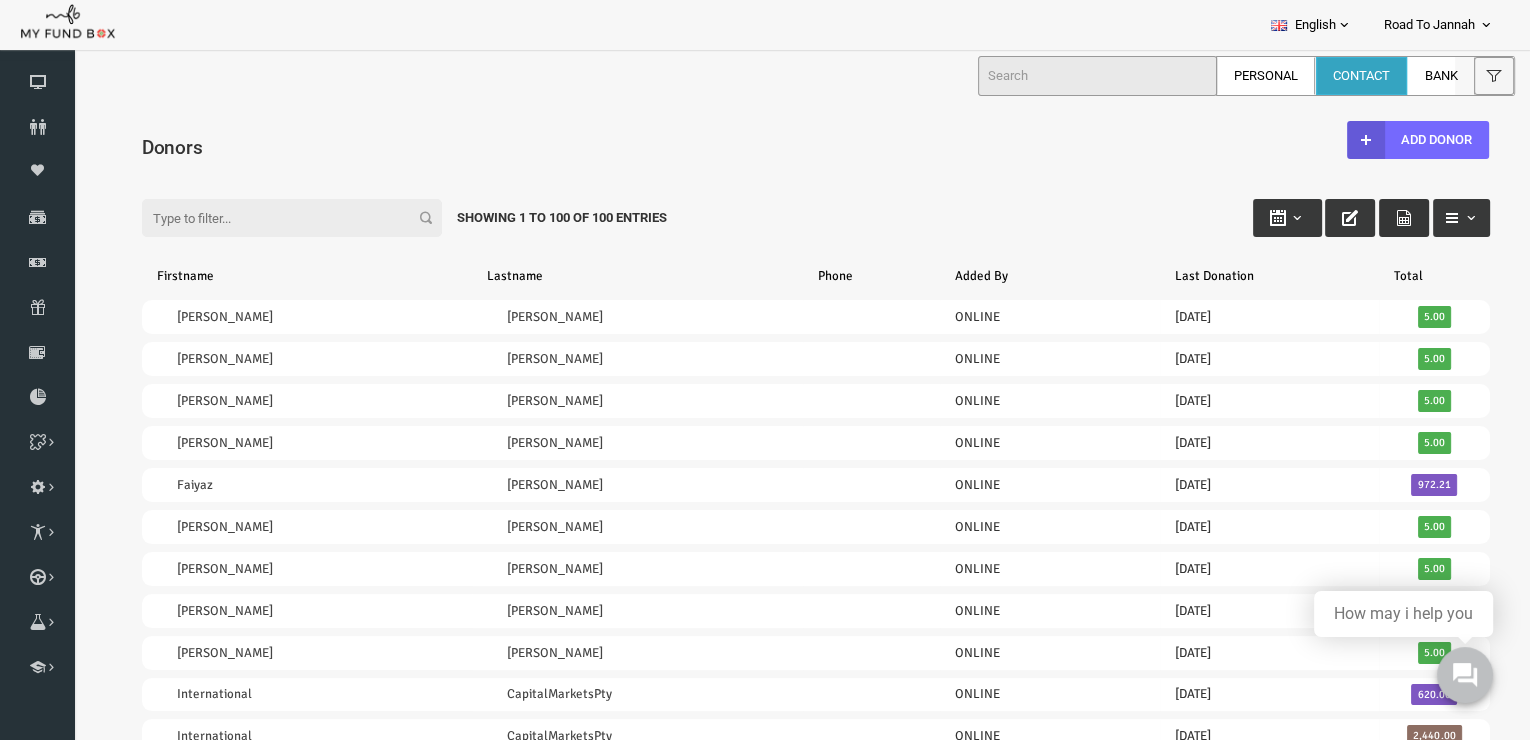 click at bounding box center [1374, 218] 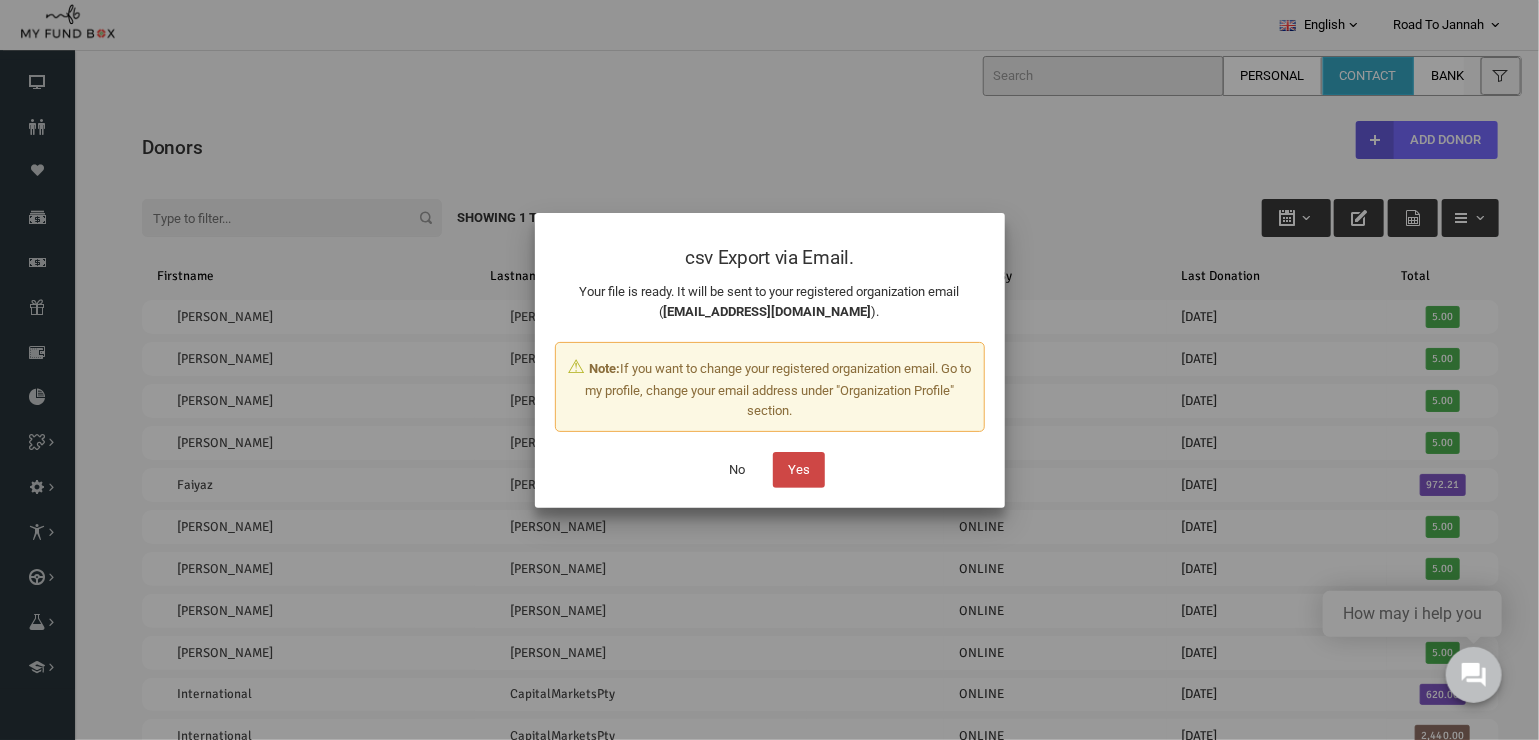 click on "Yes" at bounding box center [799, 470] 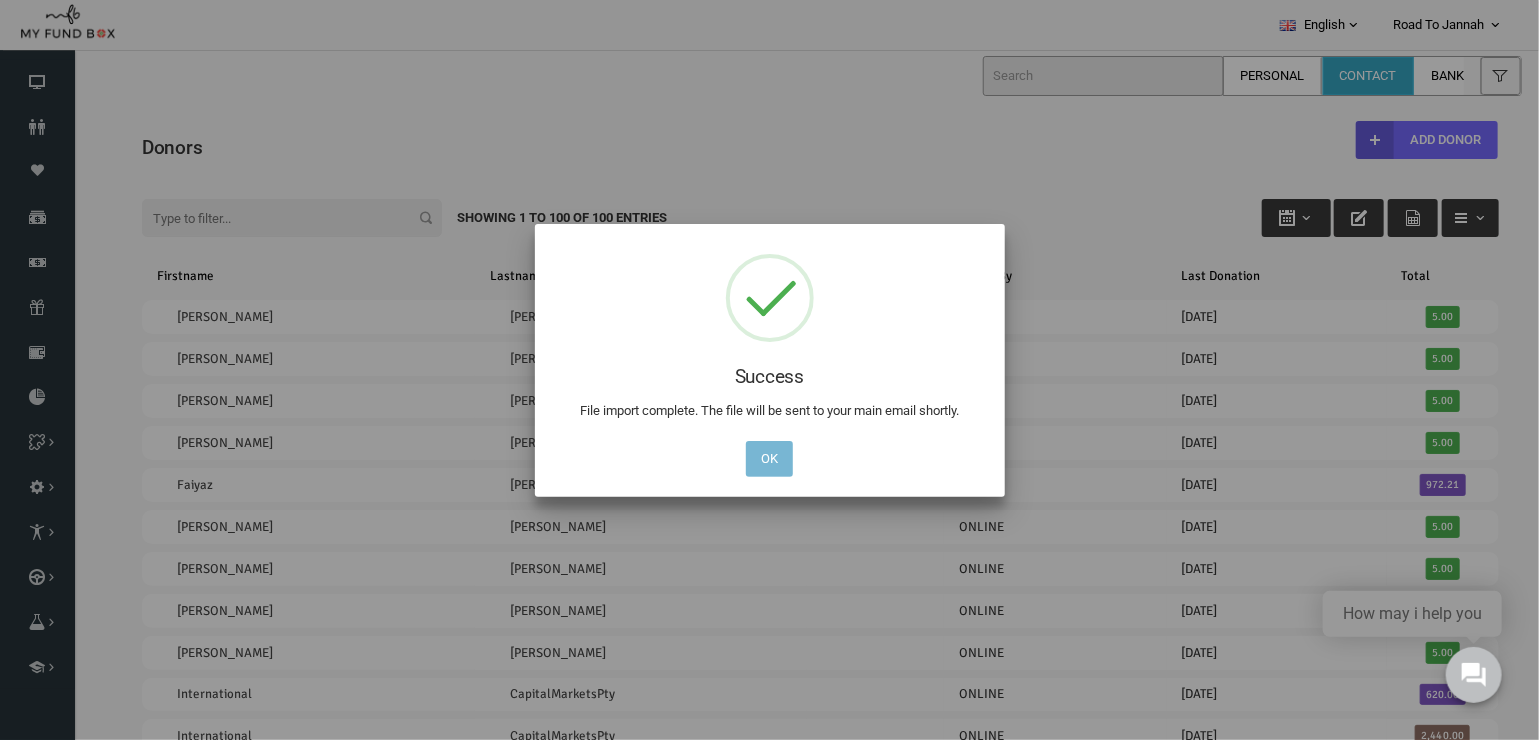 click on "OK" at bounding box center [769, 459] 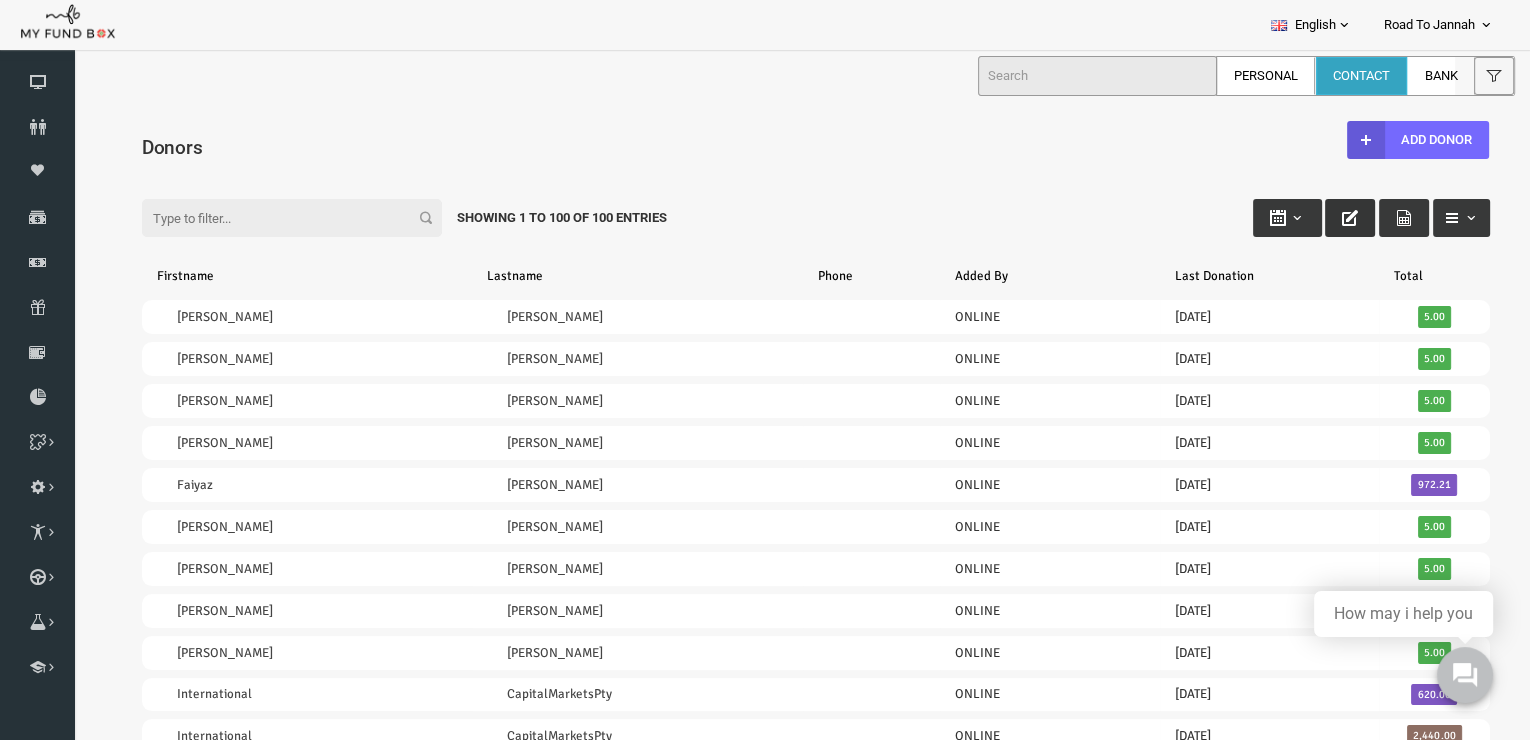 click at bounding box center (1320, 218) 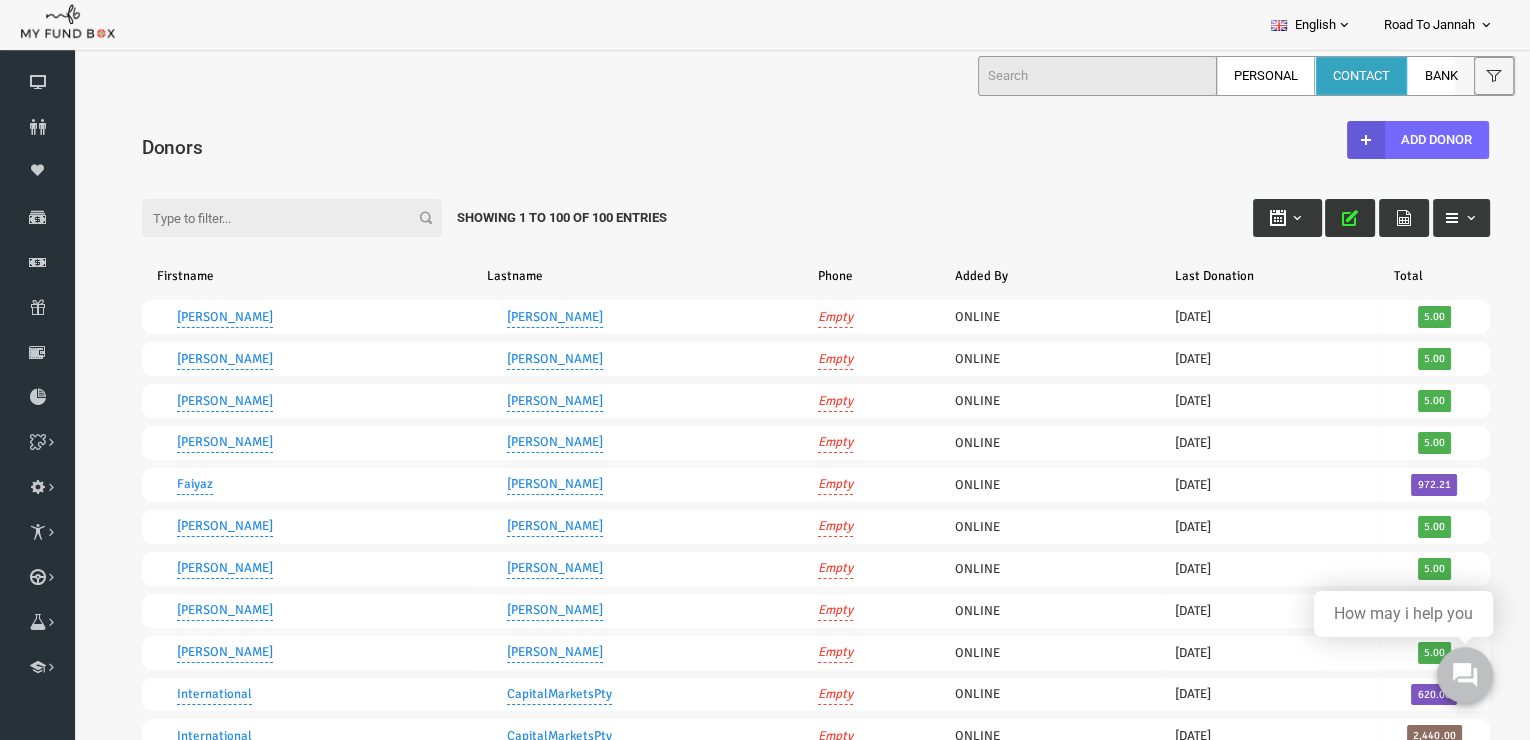 click at bounding box center [1320, 218] 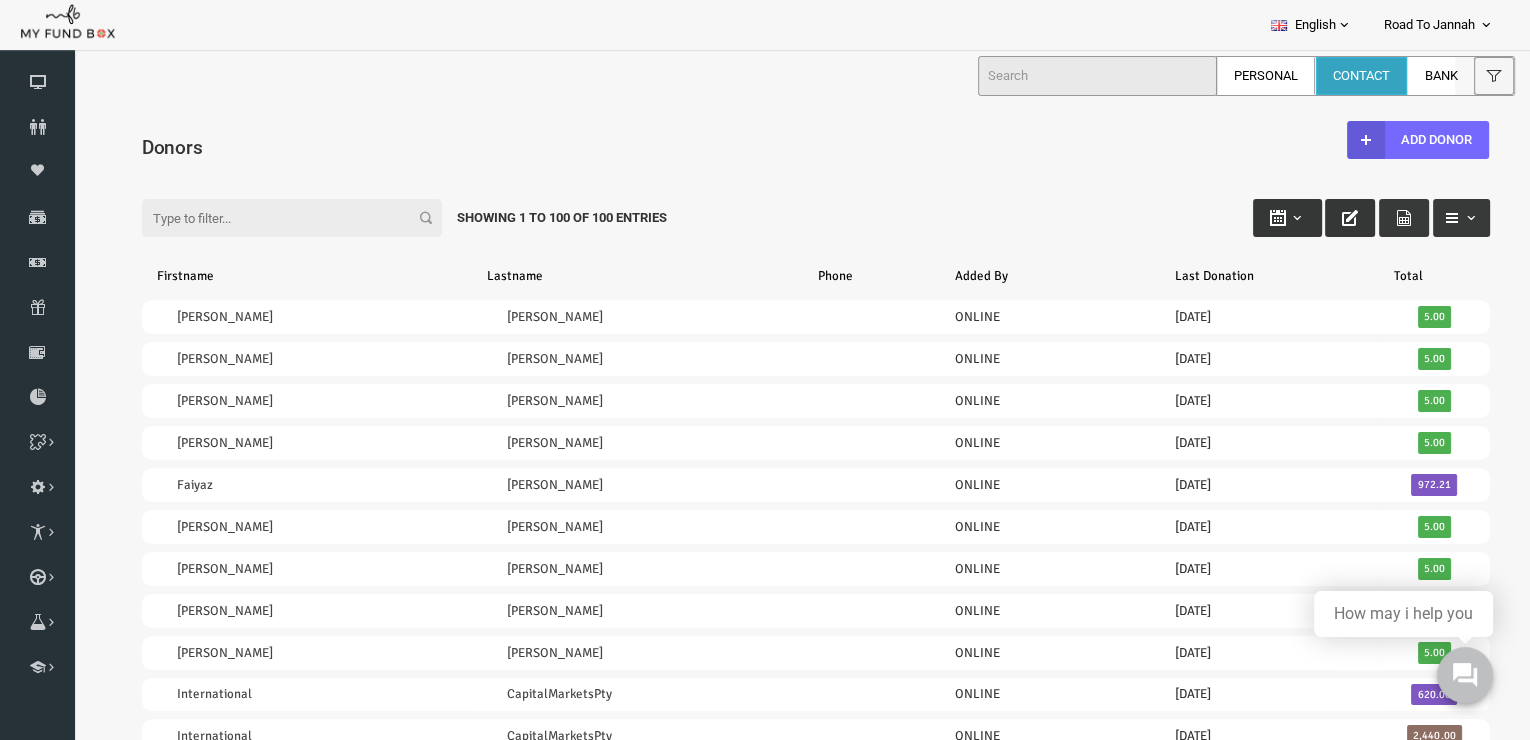 type on "[DATE]" 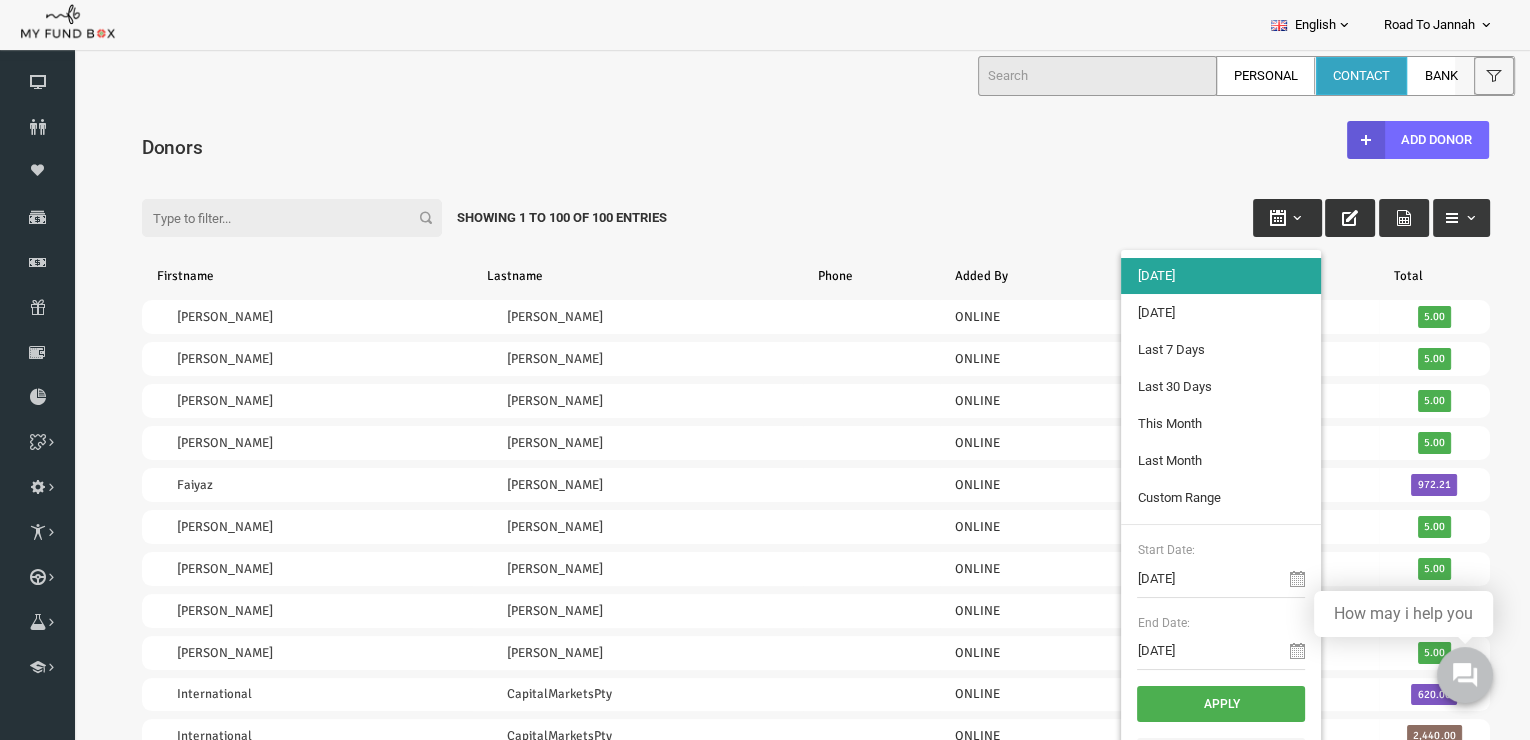 click at bounding box center (1267, 218) 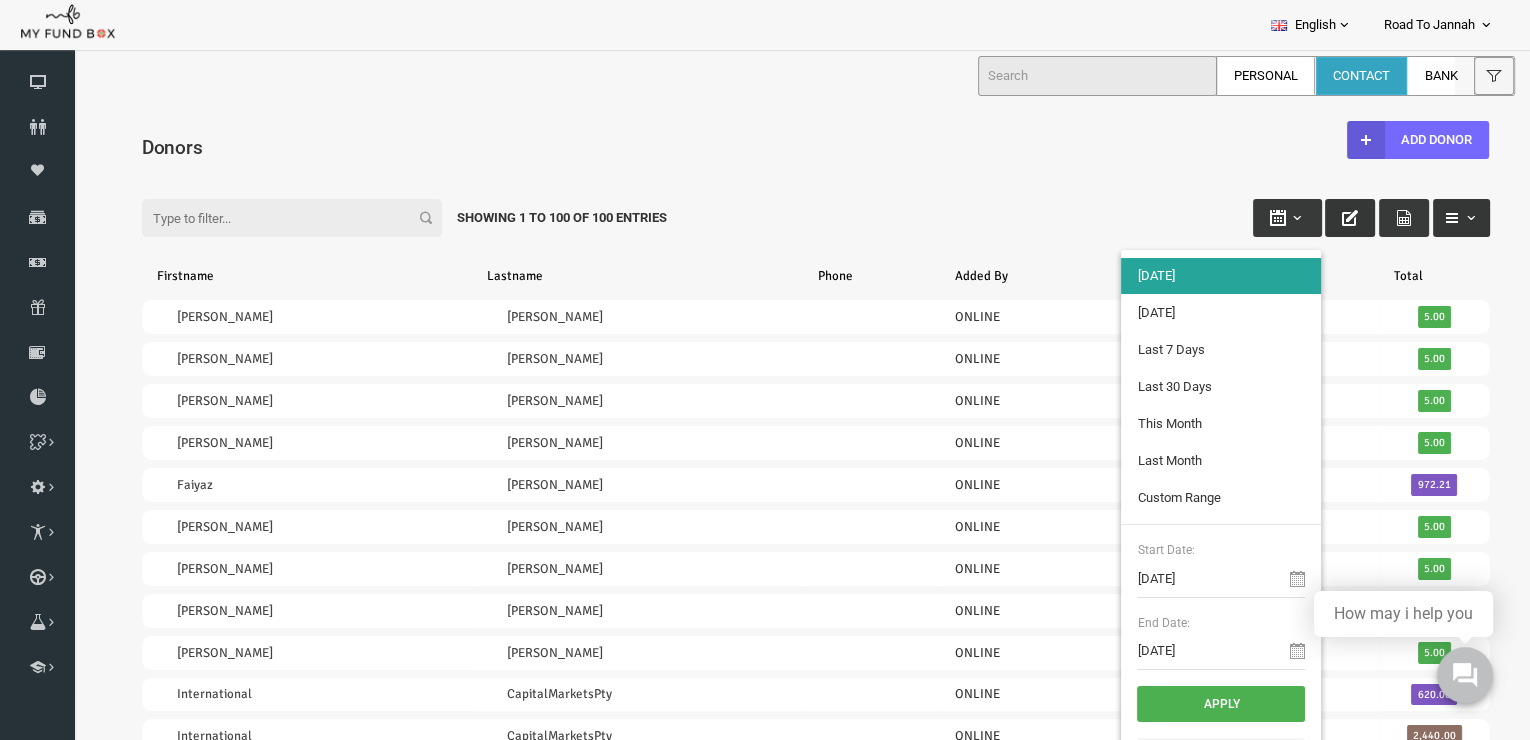 click at bounding box center [1422, 218] 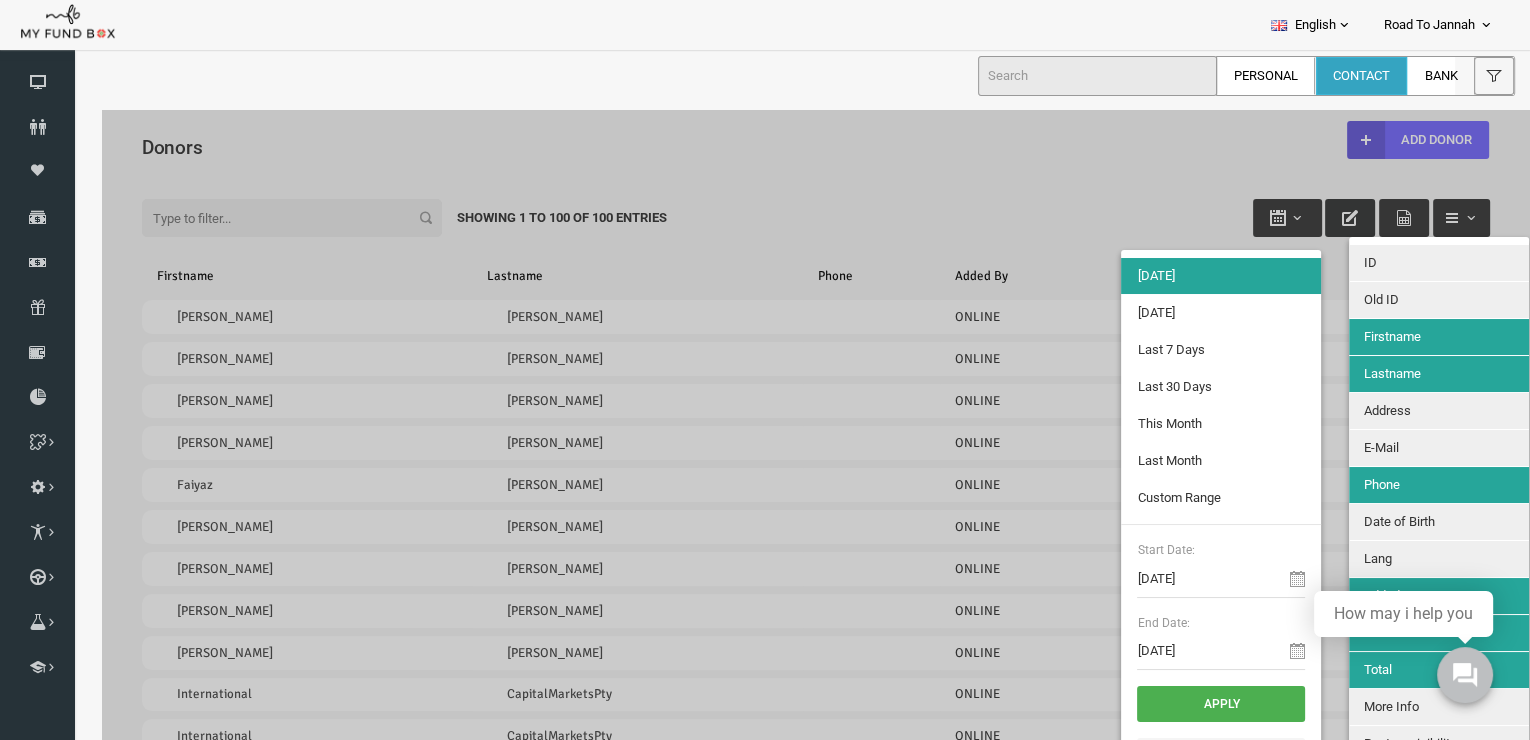 type on "[DATE]" 